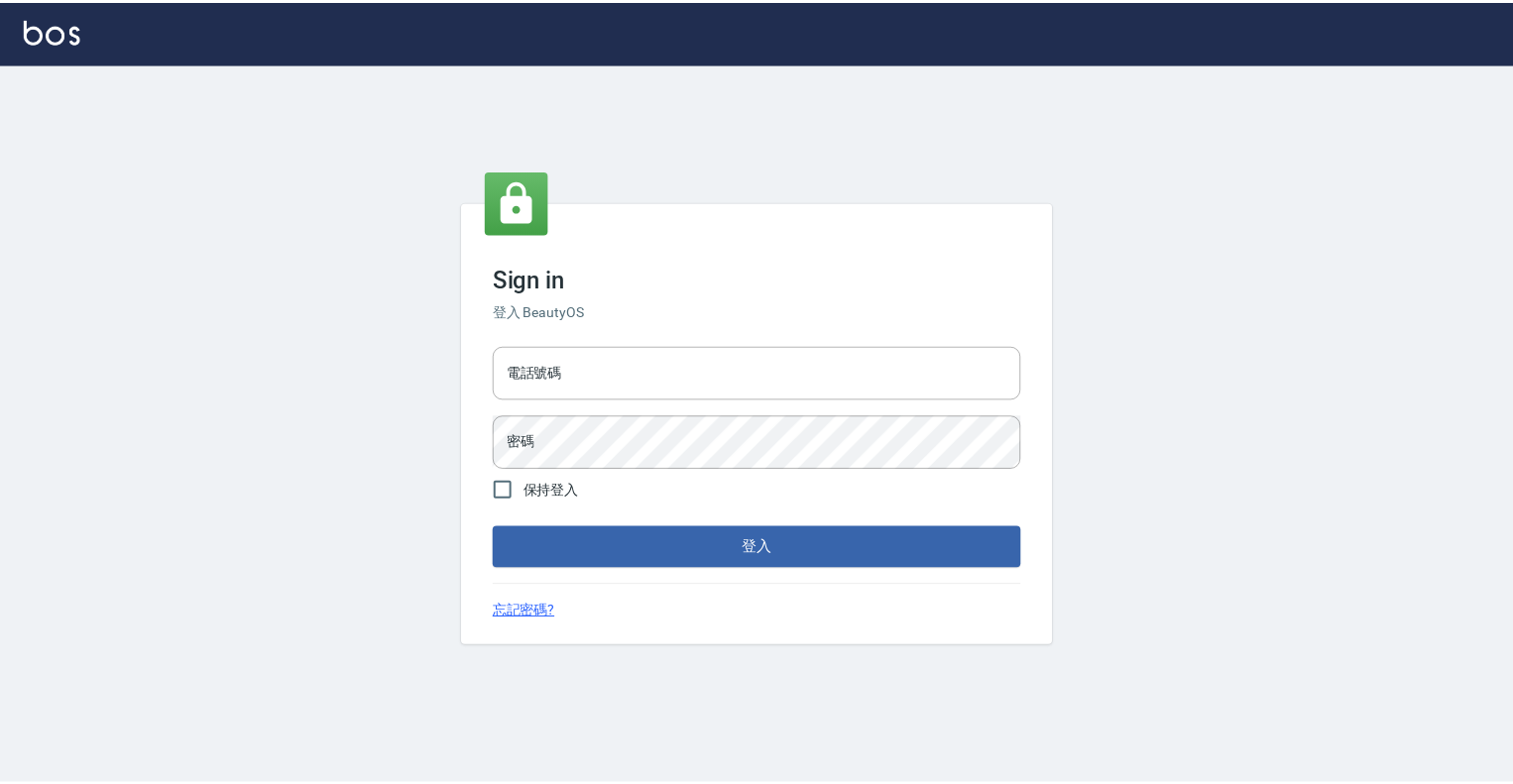 scroll, scrollTop: 0, scrollLeft: 0, axis: both 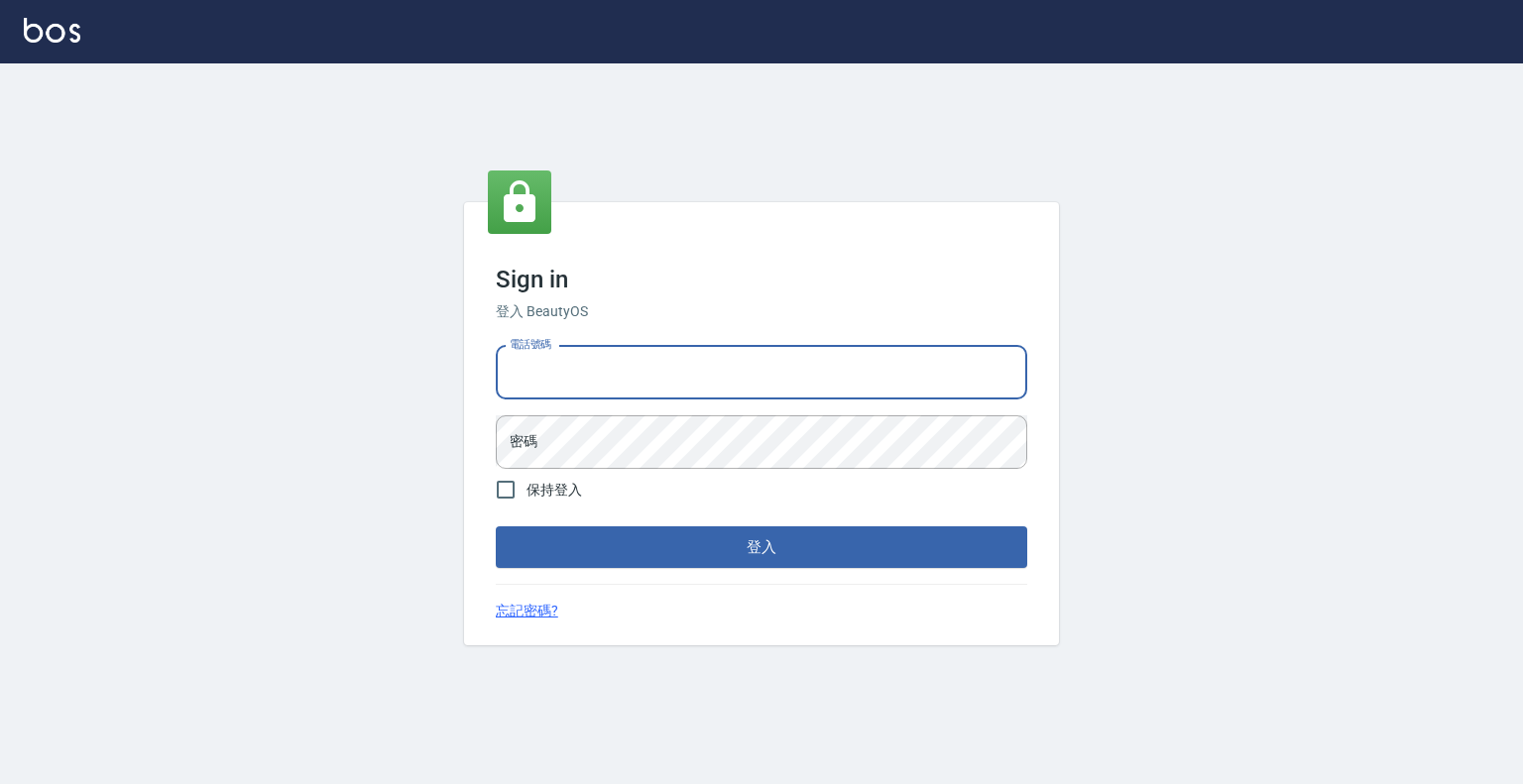 click on "電話號碼" at bounding box center (762, 373) 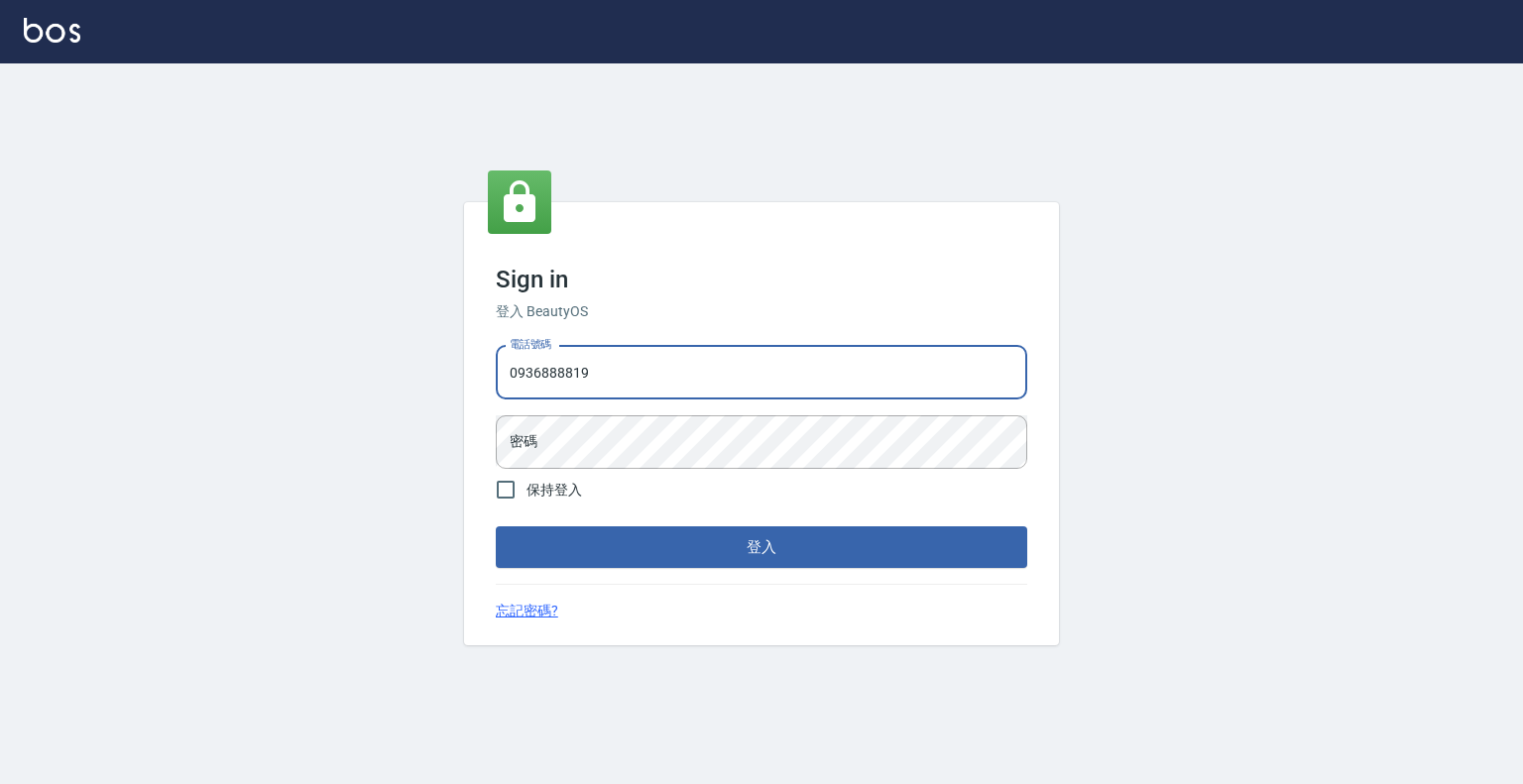 drag, startPoint x: 694, startPoint y: 364, endPoint x: 366, endPoint y: 401, distance: 330.08029 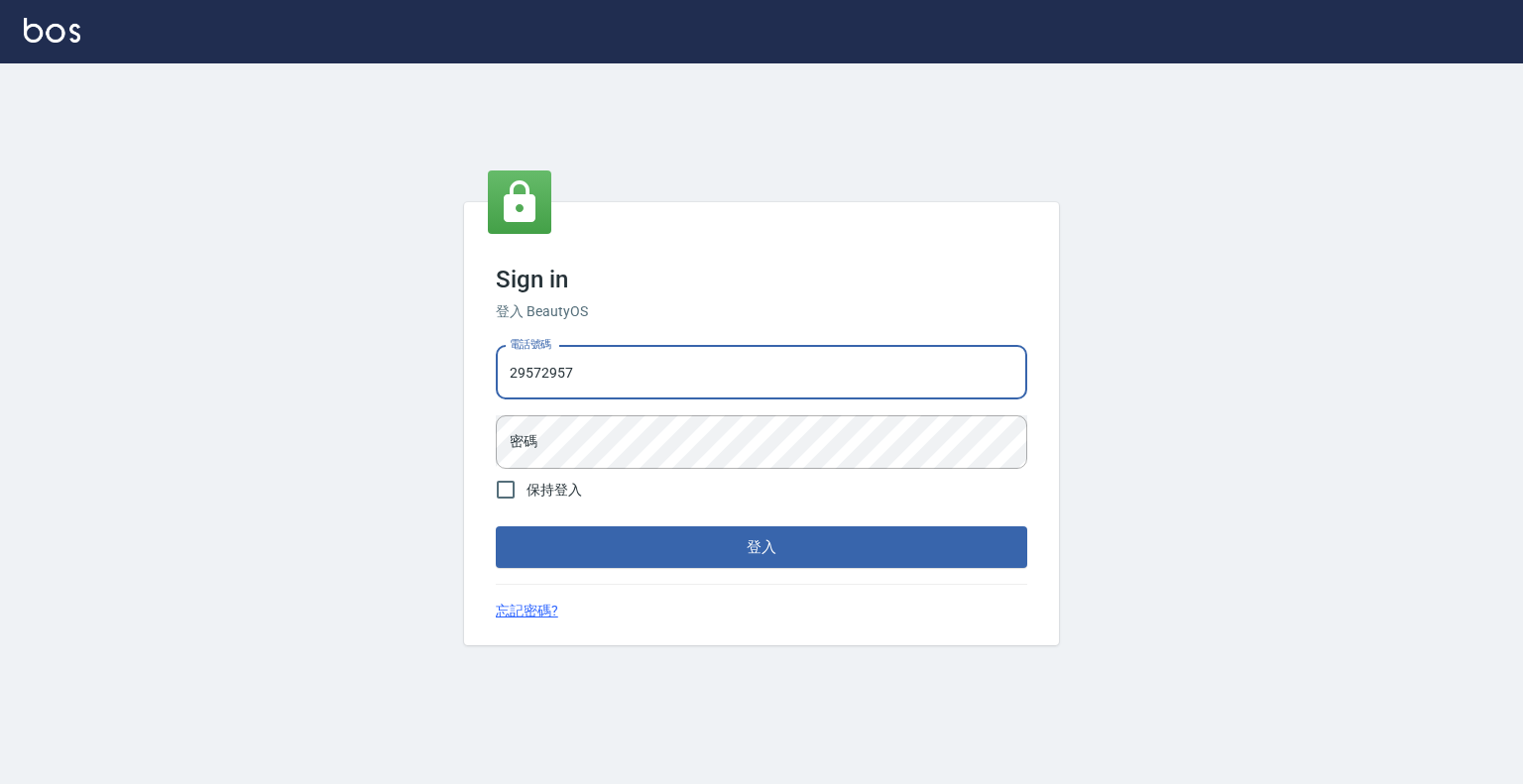 type on "29572957" 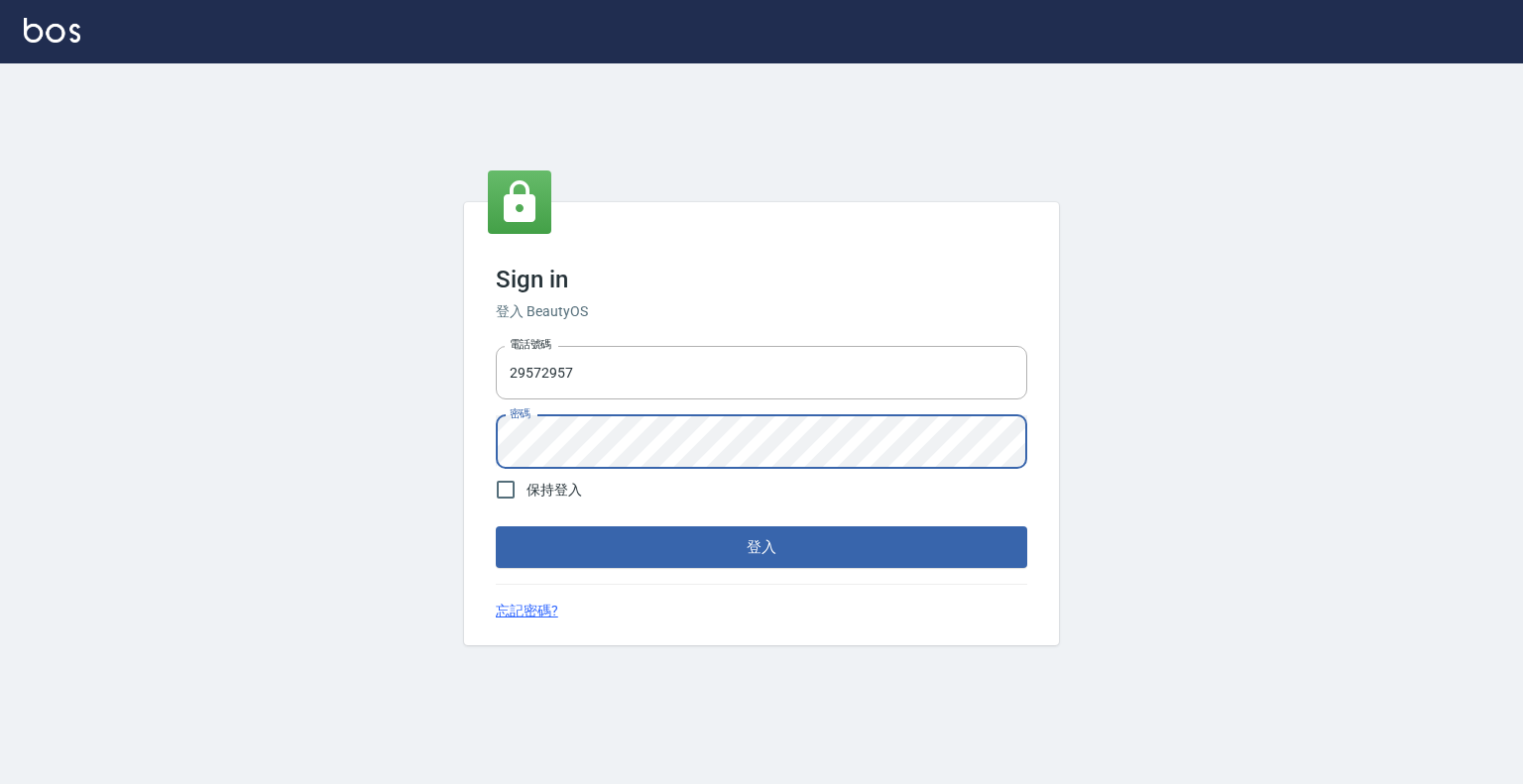 click on "登入" at bounding box center [762, 547] 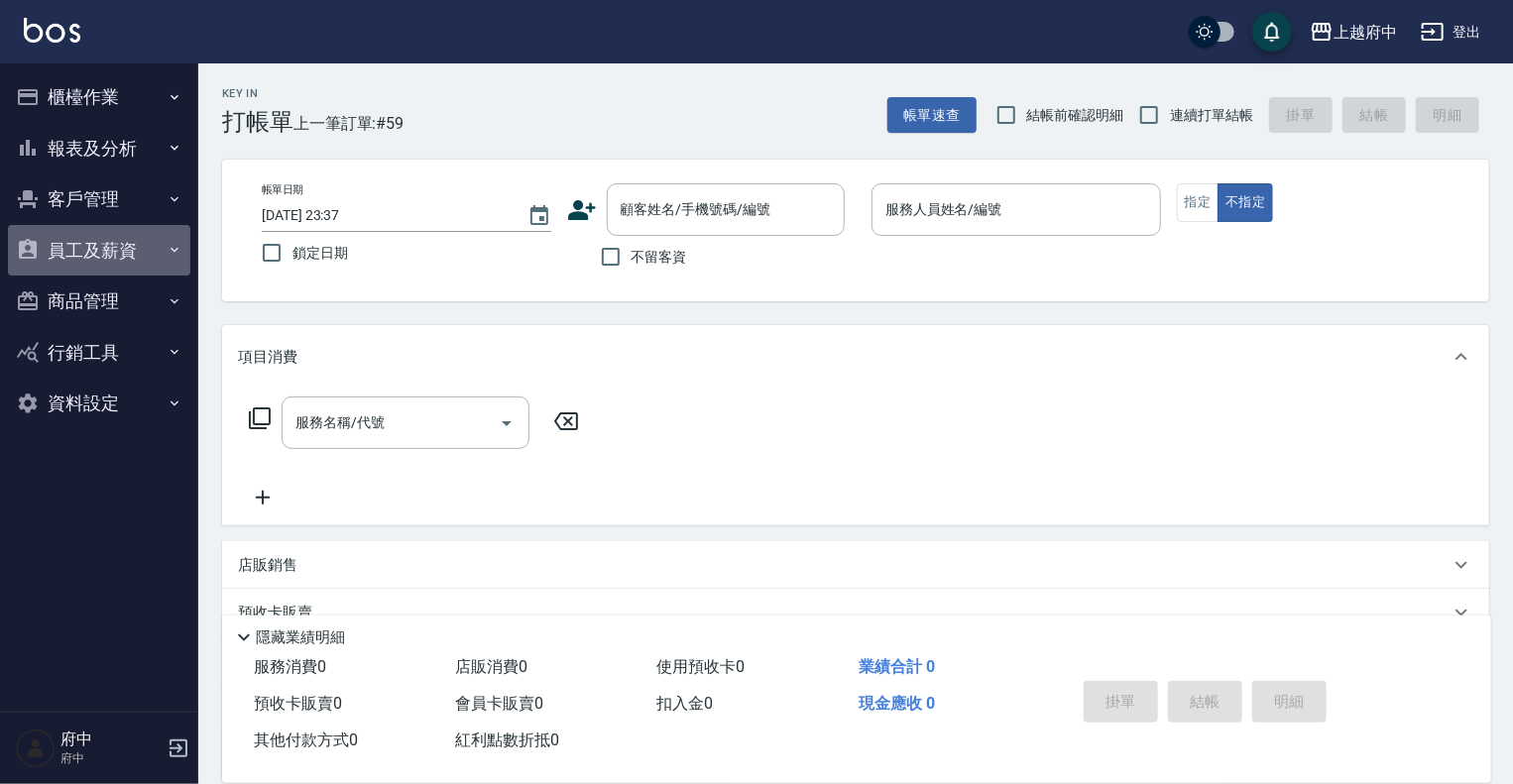 click on "員工及薪資" at bounding box center [99, 251] 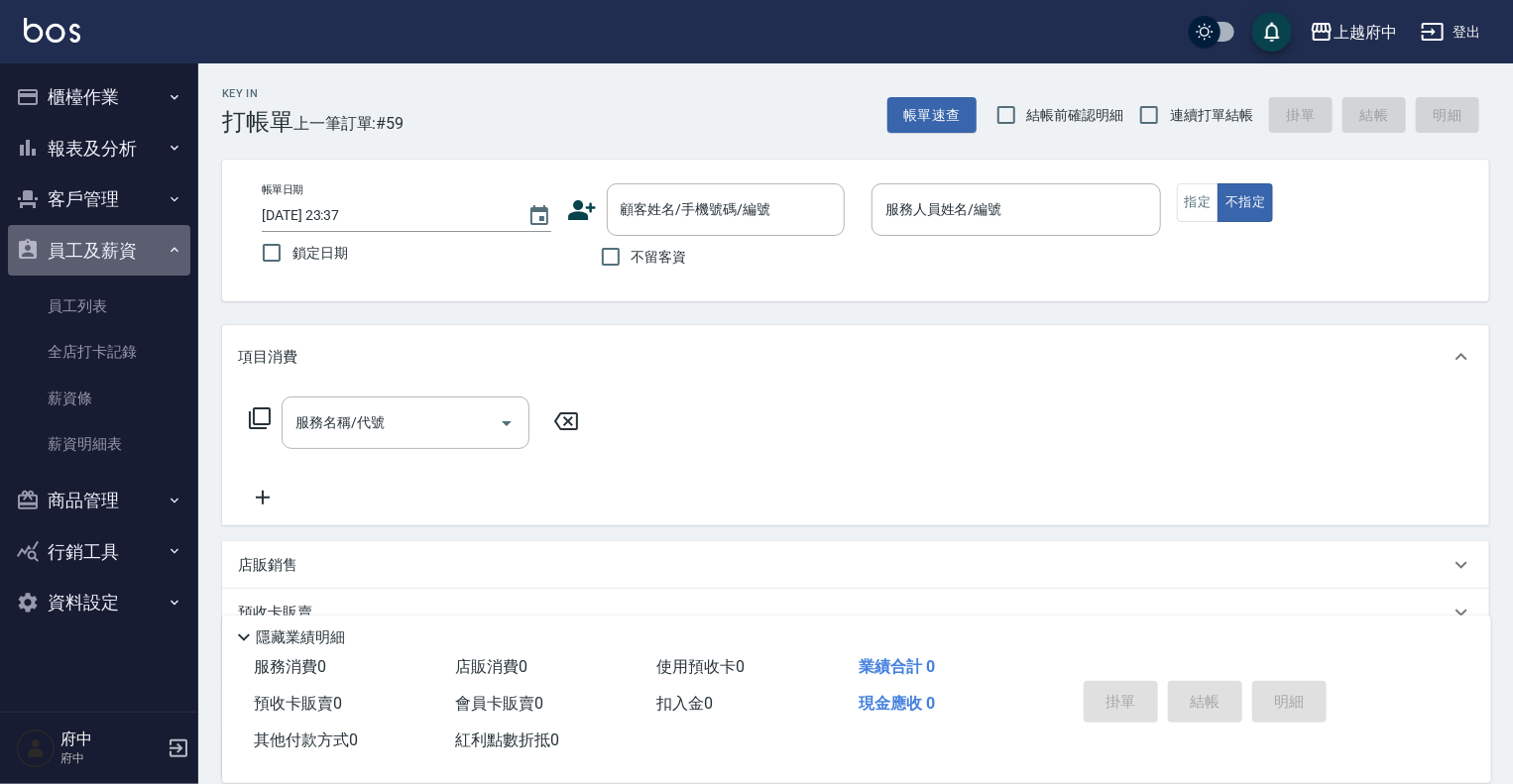click on "員工及薪資" at bounding box center [99, 251] 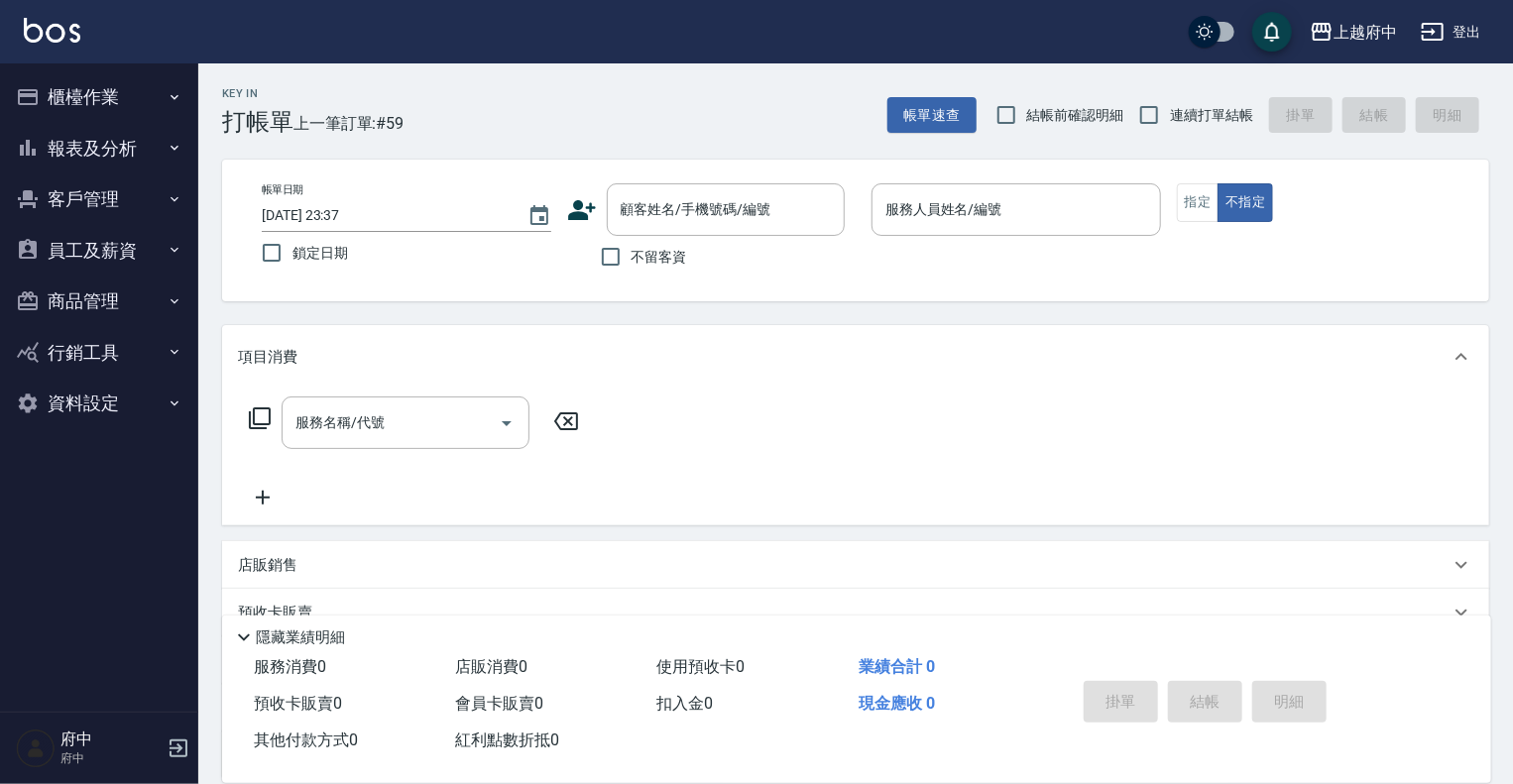 click on "員工及薪資" at bounding box center [99, 251] 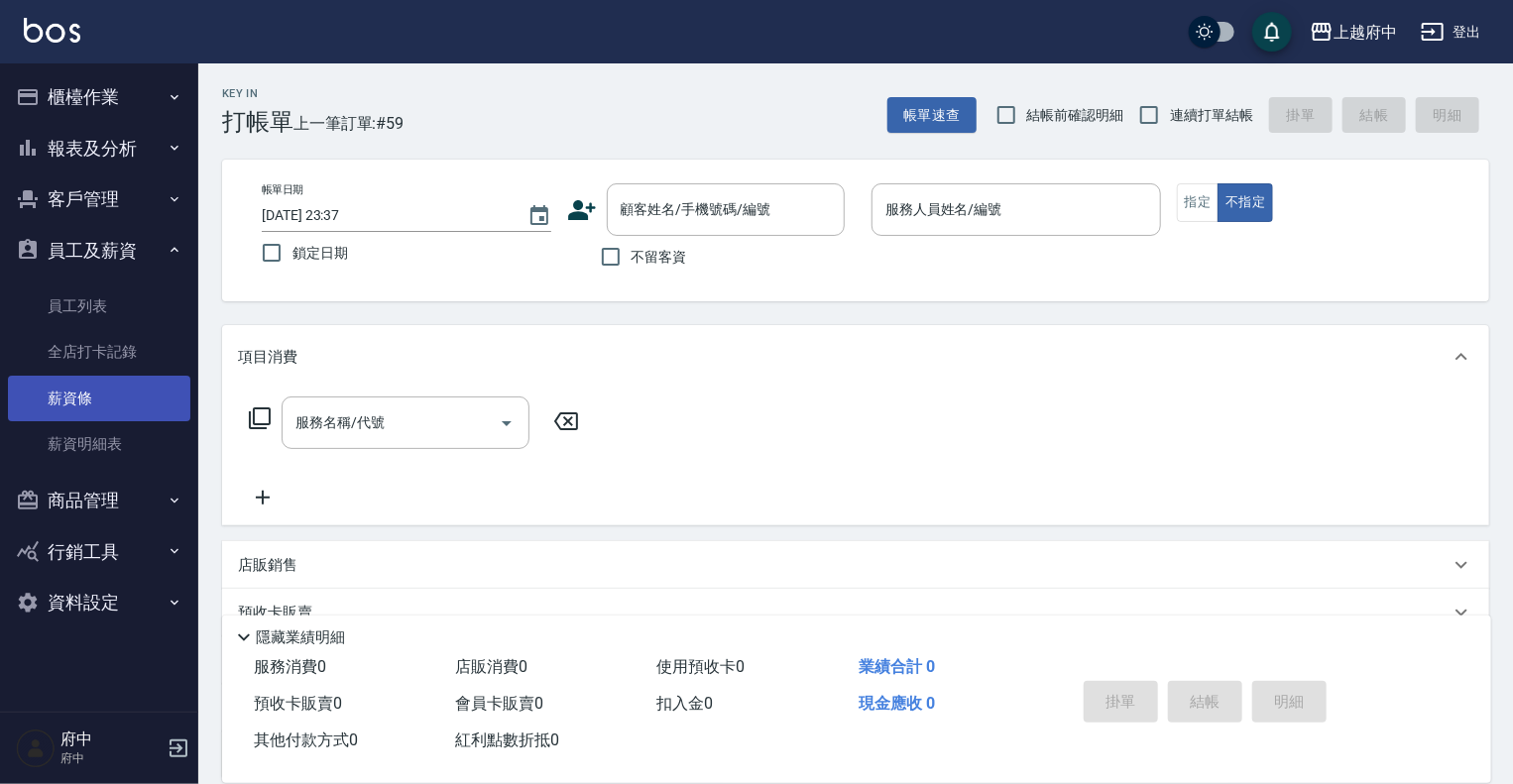 click on "薪資條" at bounding box center (99, 398) 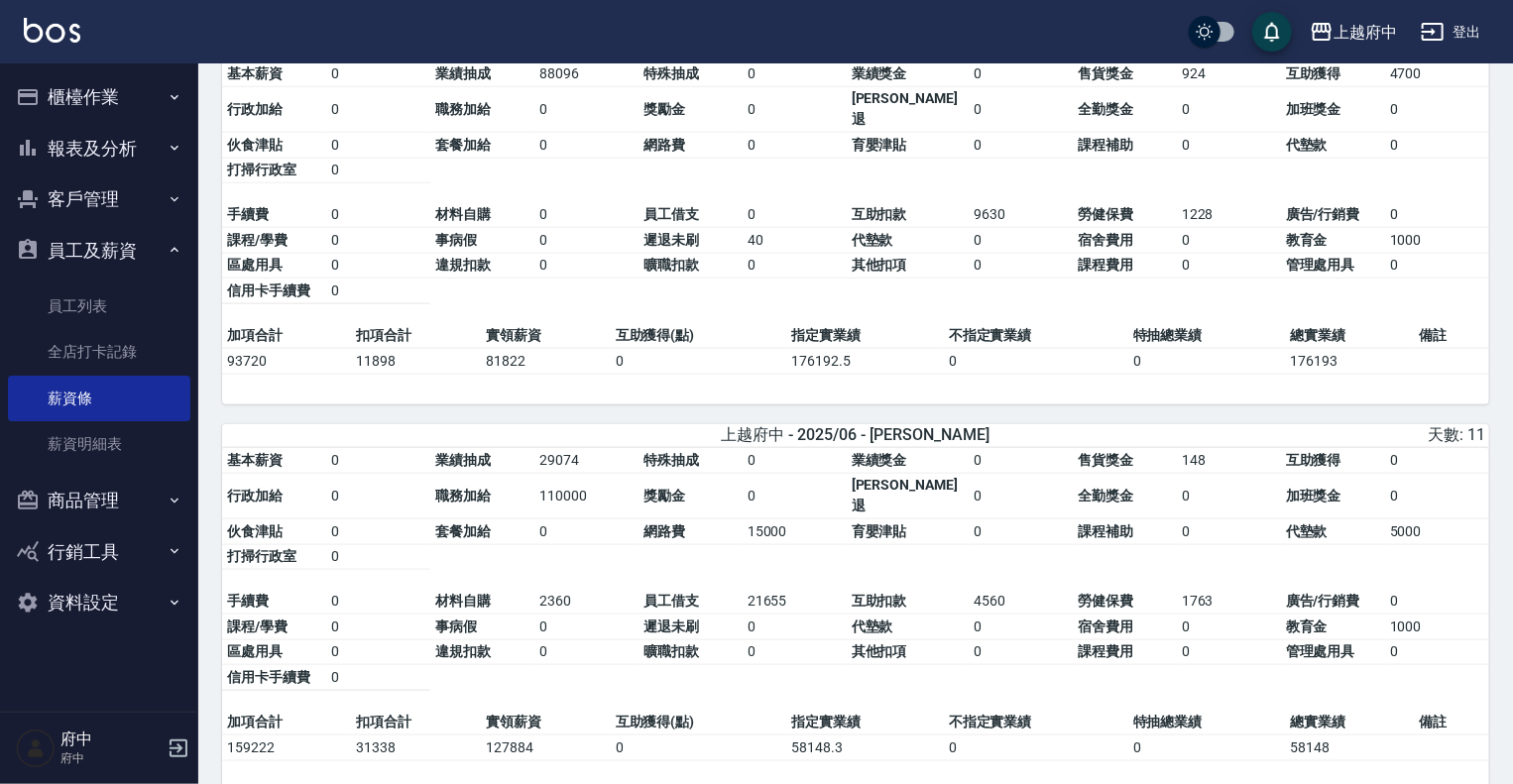 scroll, scrollTop: 991, scrollLeft: 0, axis: vertical 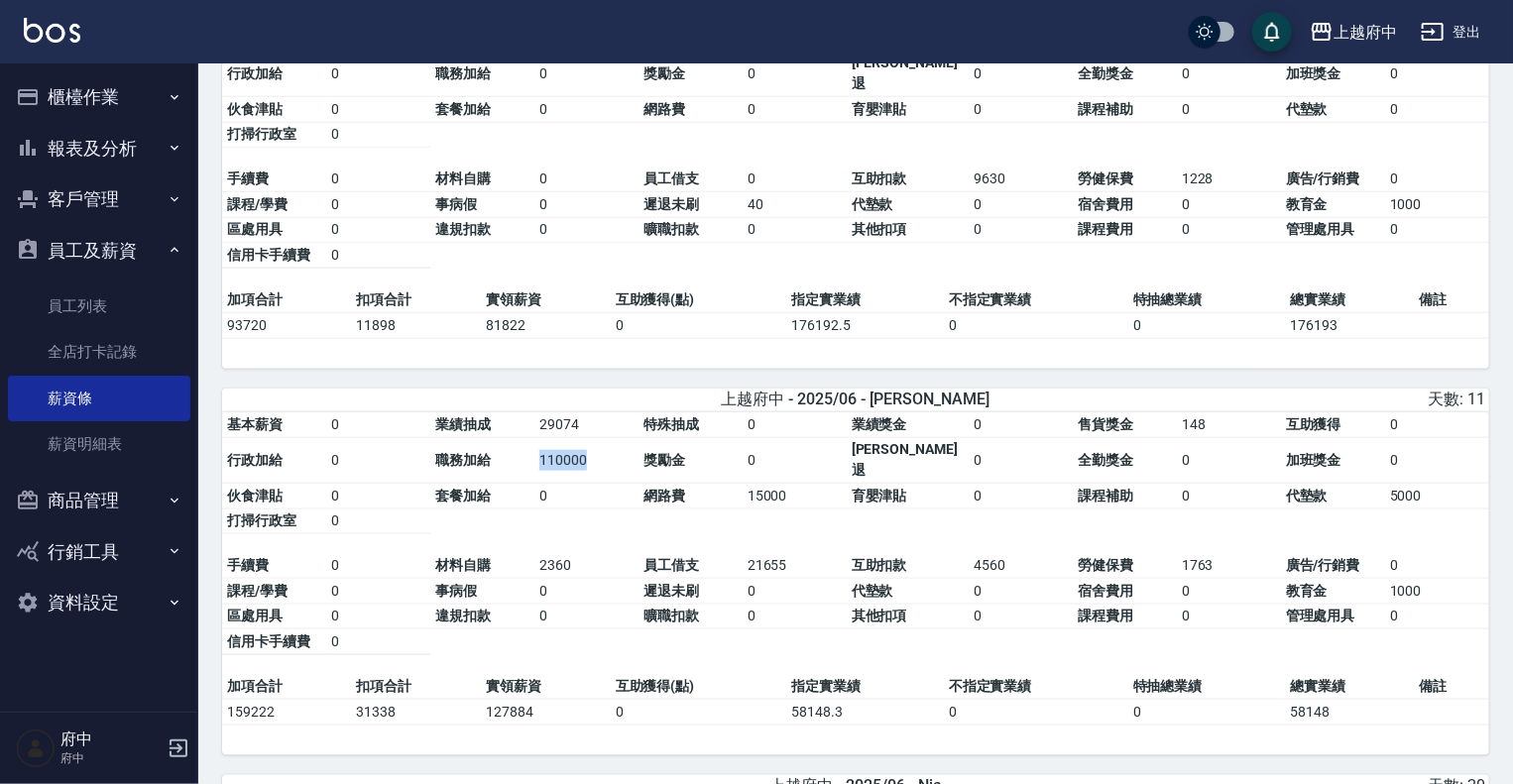 drag, startPoint x: 543, startPoint y: 392, endPoint x: 607, endPoint y: 395, distance: 64.07027 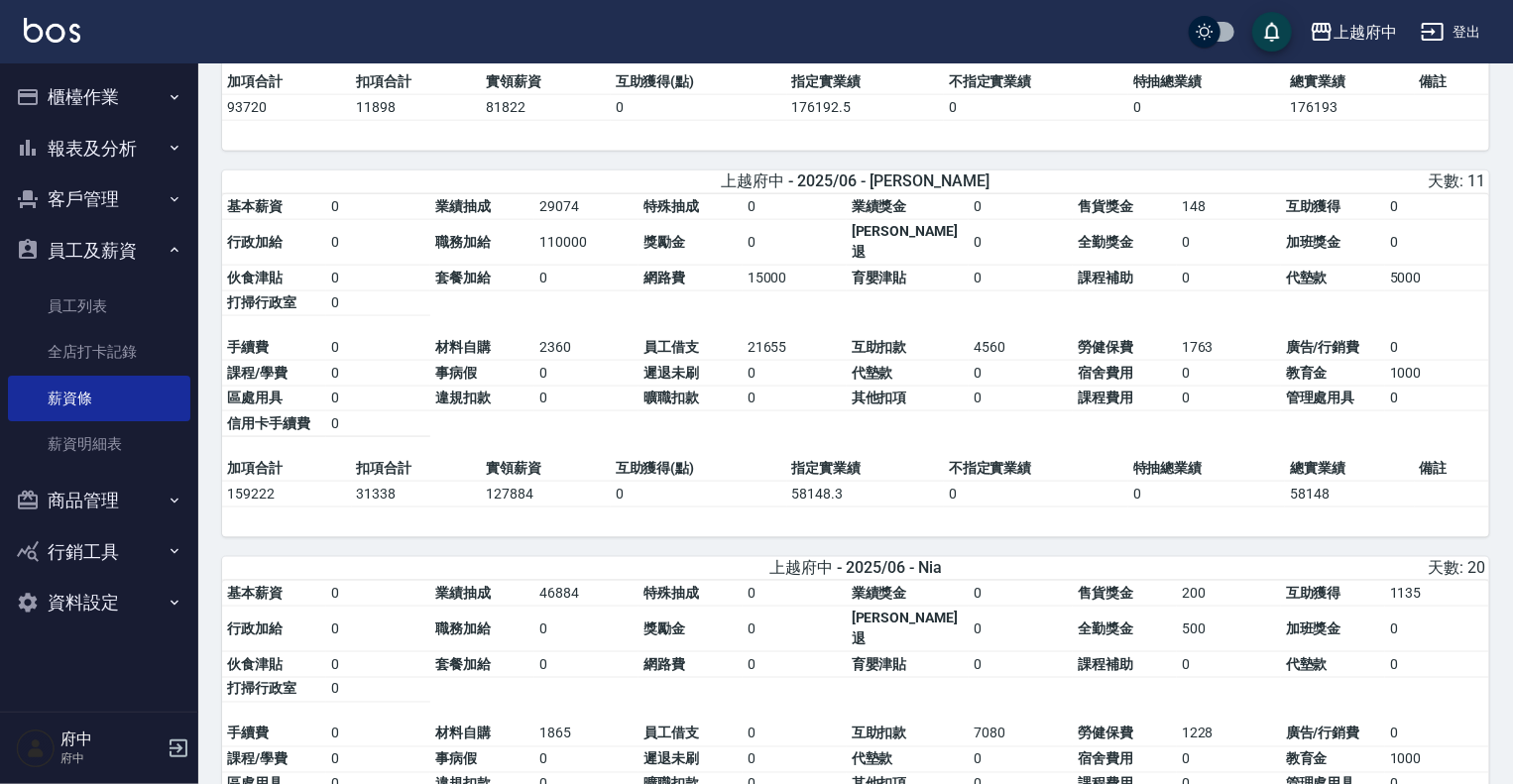 scroll, scrollTop: 1288, scrollLeft: 0, axis: vertical 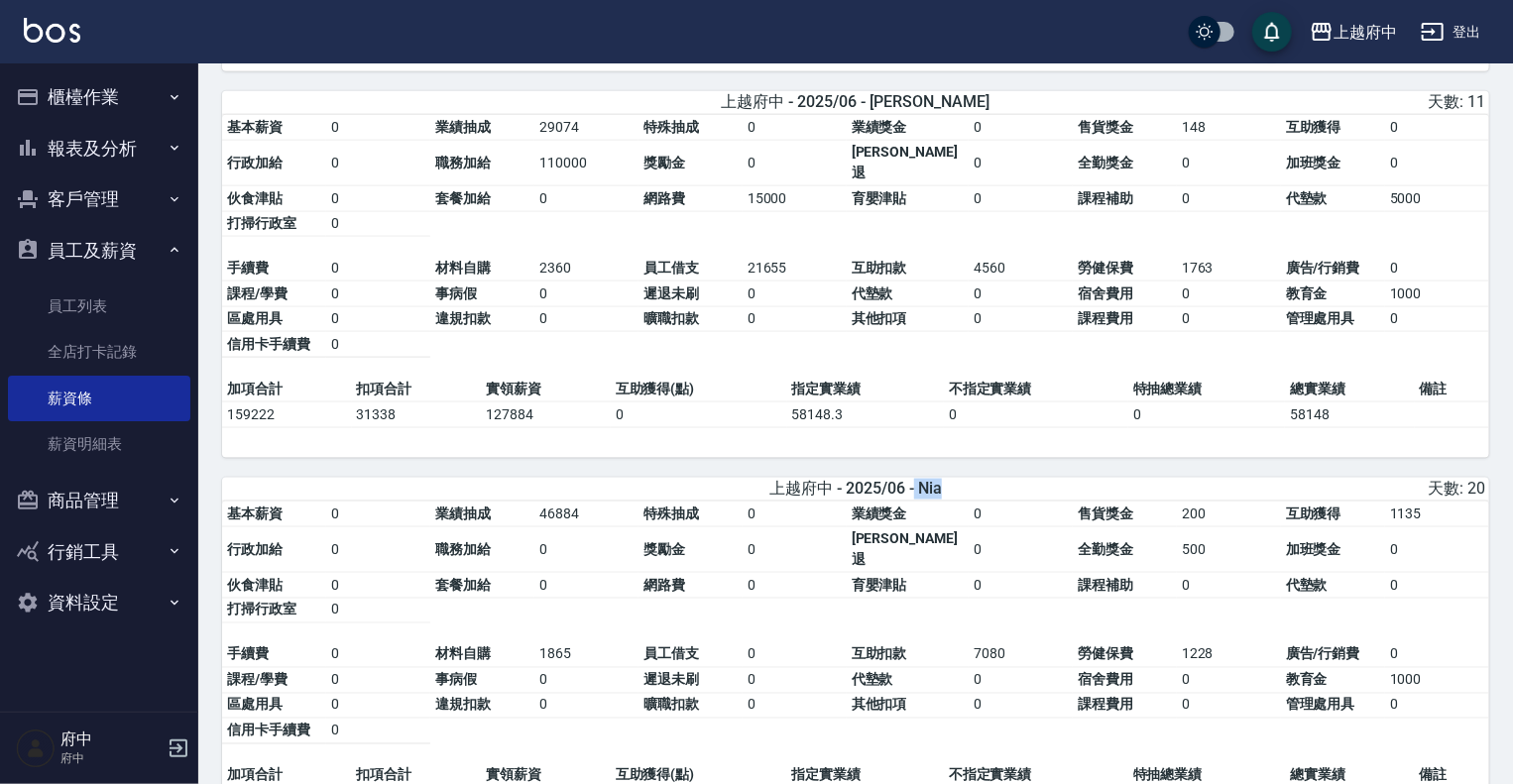 drag, startPoint x: 914, startPoint y: 416, endPoint x: 958, endPoint y: 415, distance: 44.011362 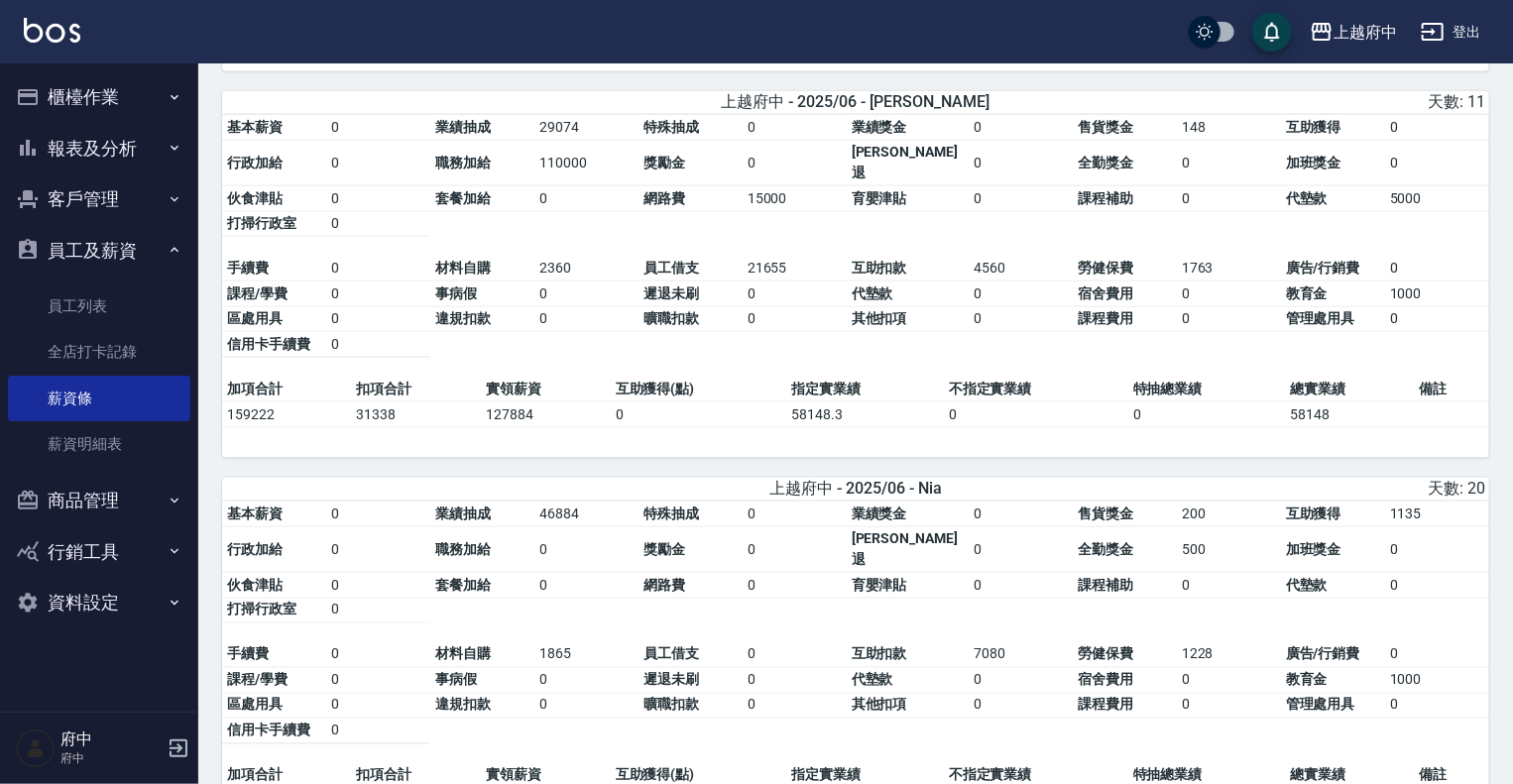 click on "業績獎金" at bounding box center (907, 514) 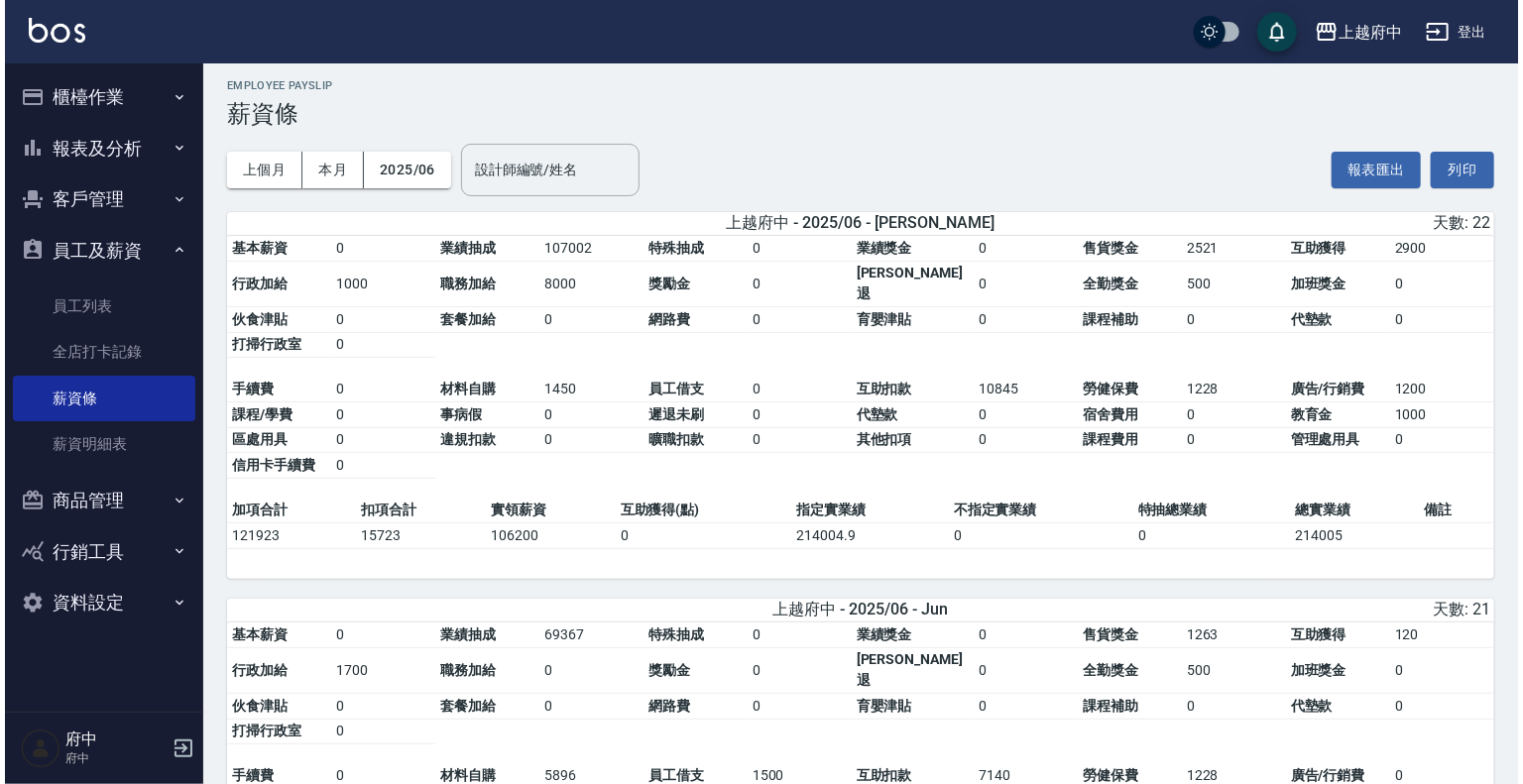 scroll, scrollTop: 0, scrollLeft: 0, axis: both 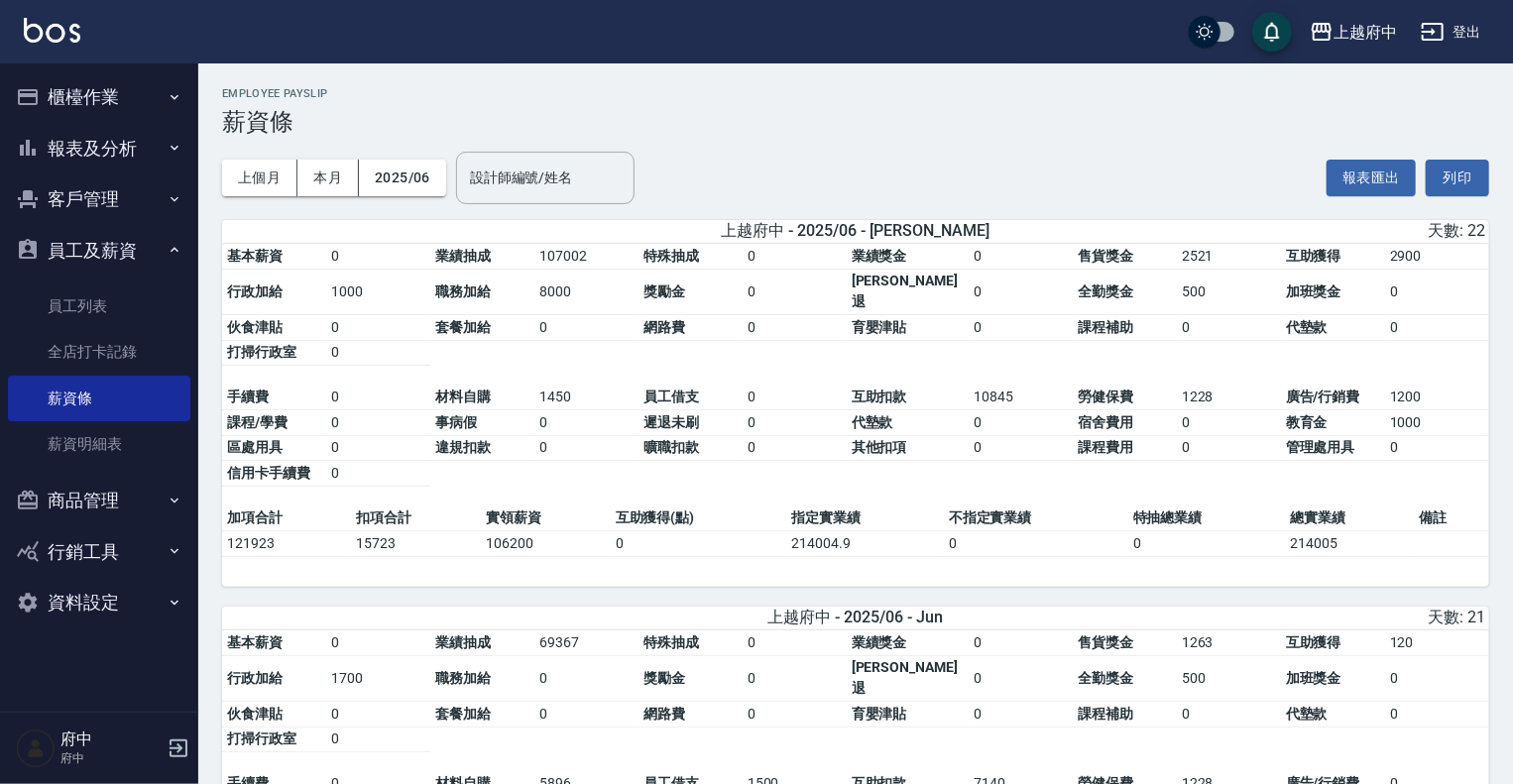 click on "報表及分析" at bounding box center [99, 149] 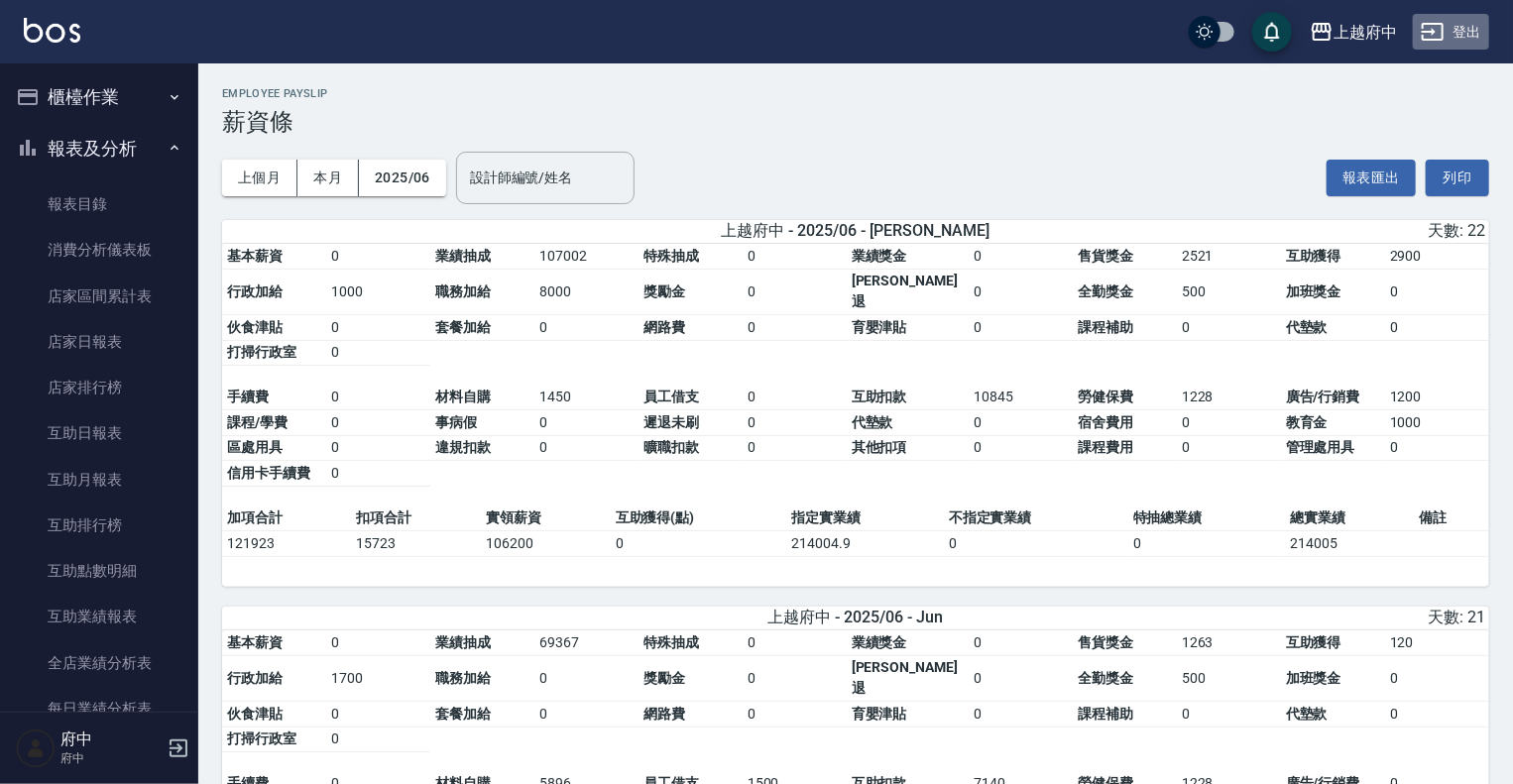 click on "登出" at bounding box center [1451, 32] 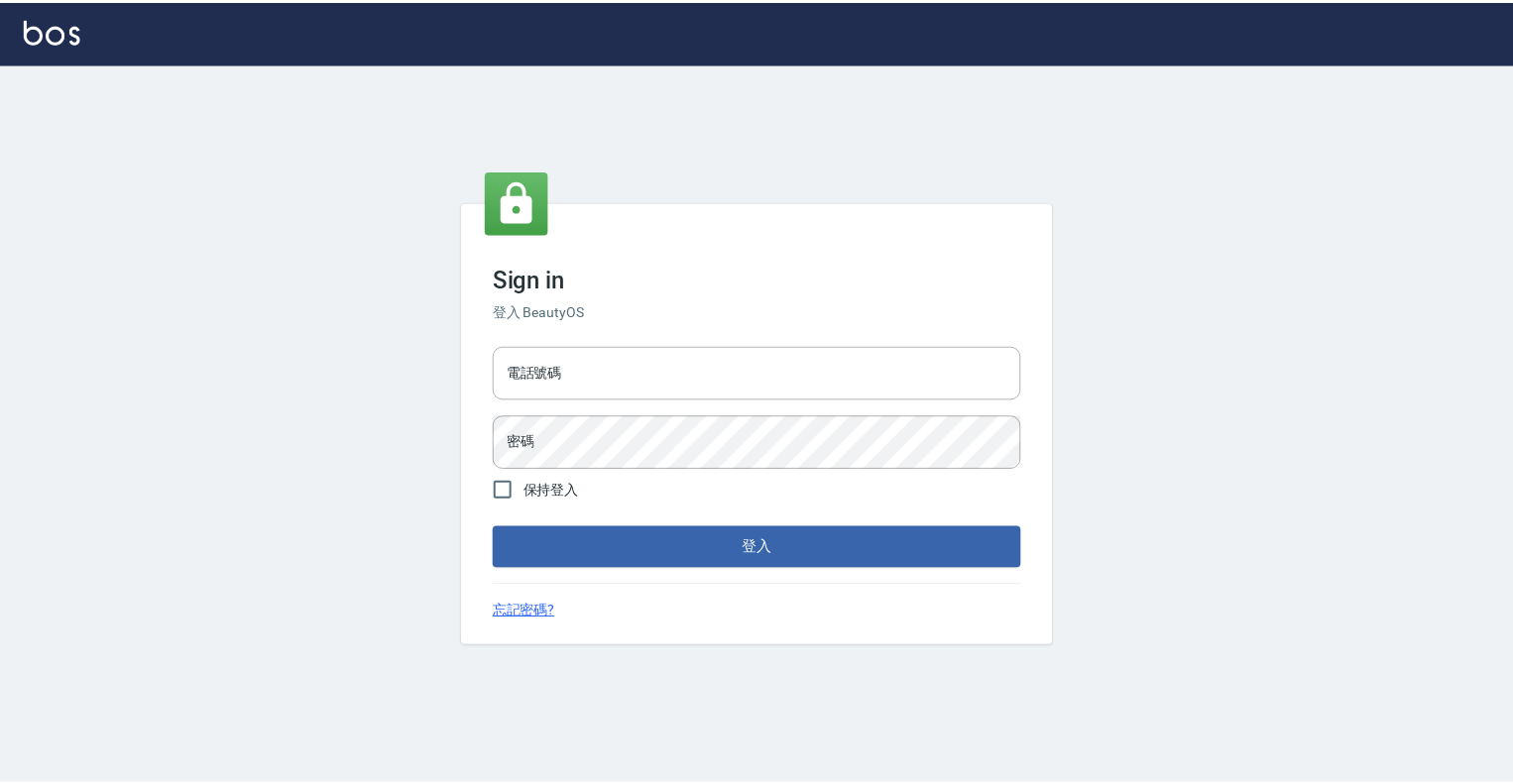 scroll, scrollTop: 0, scrollLeft: 0, axis: both 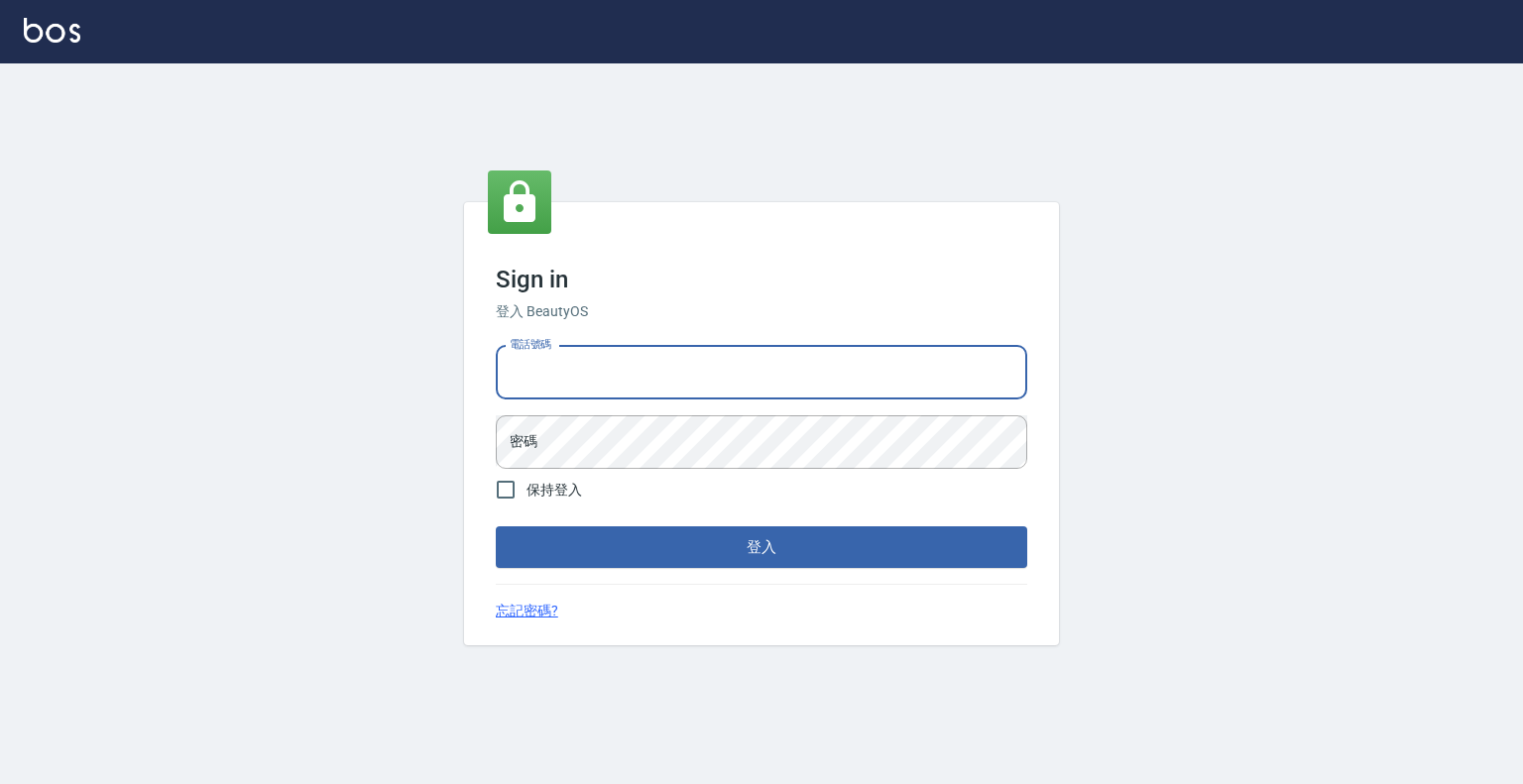 click on "電話號碼" at bounding box center [762, 373] 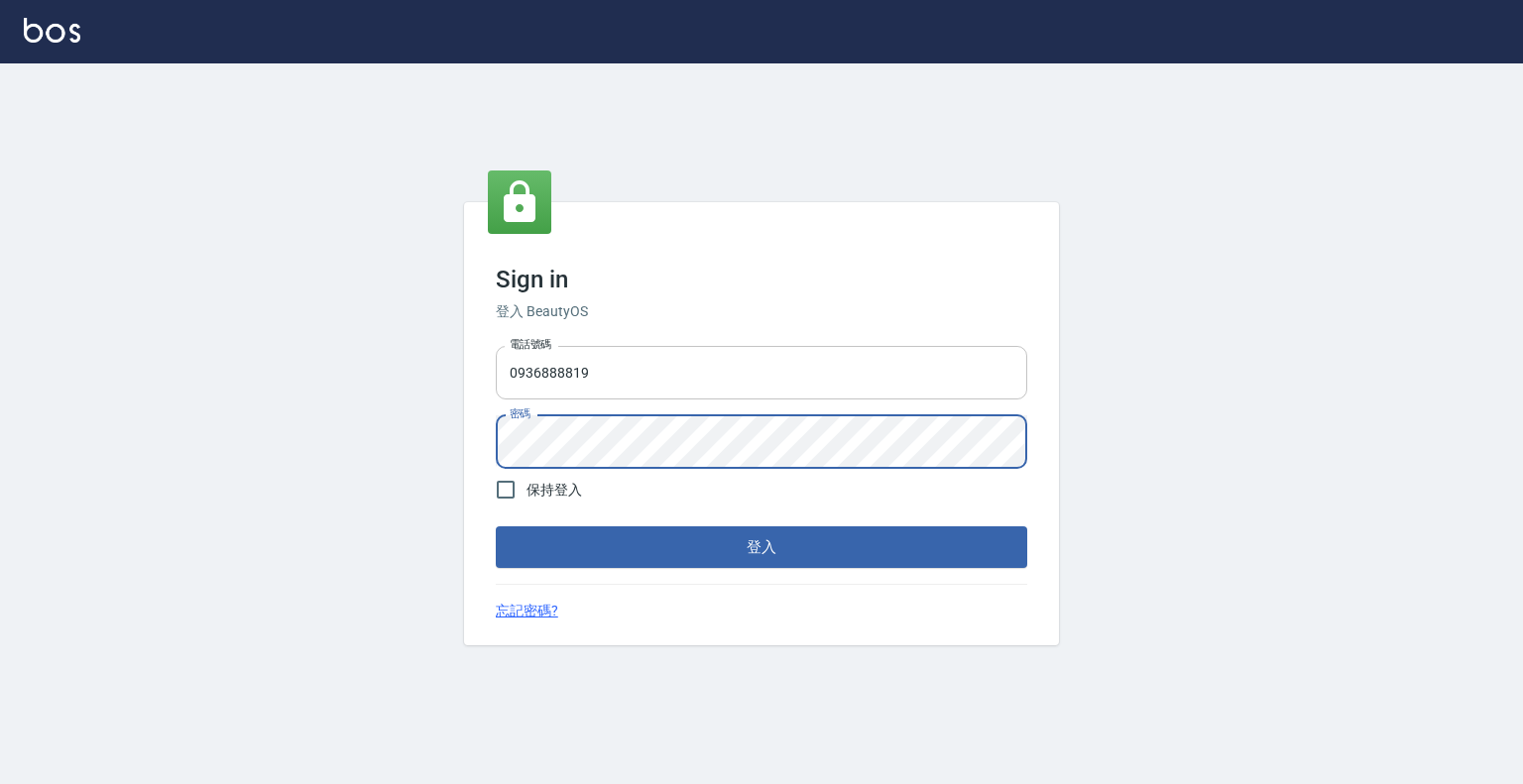 click on "登入" at bounding box center [762, 547] 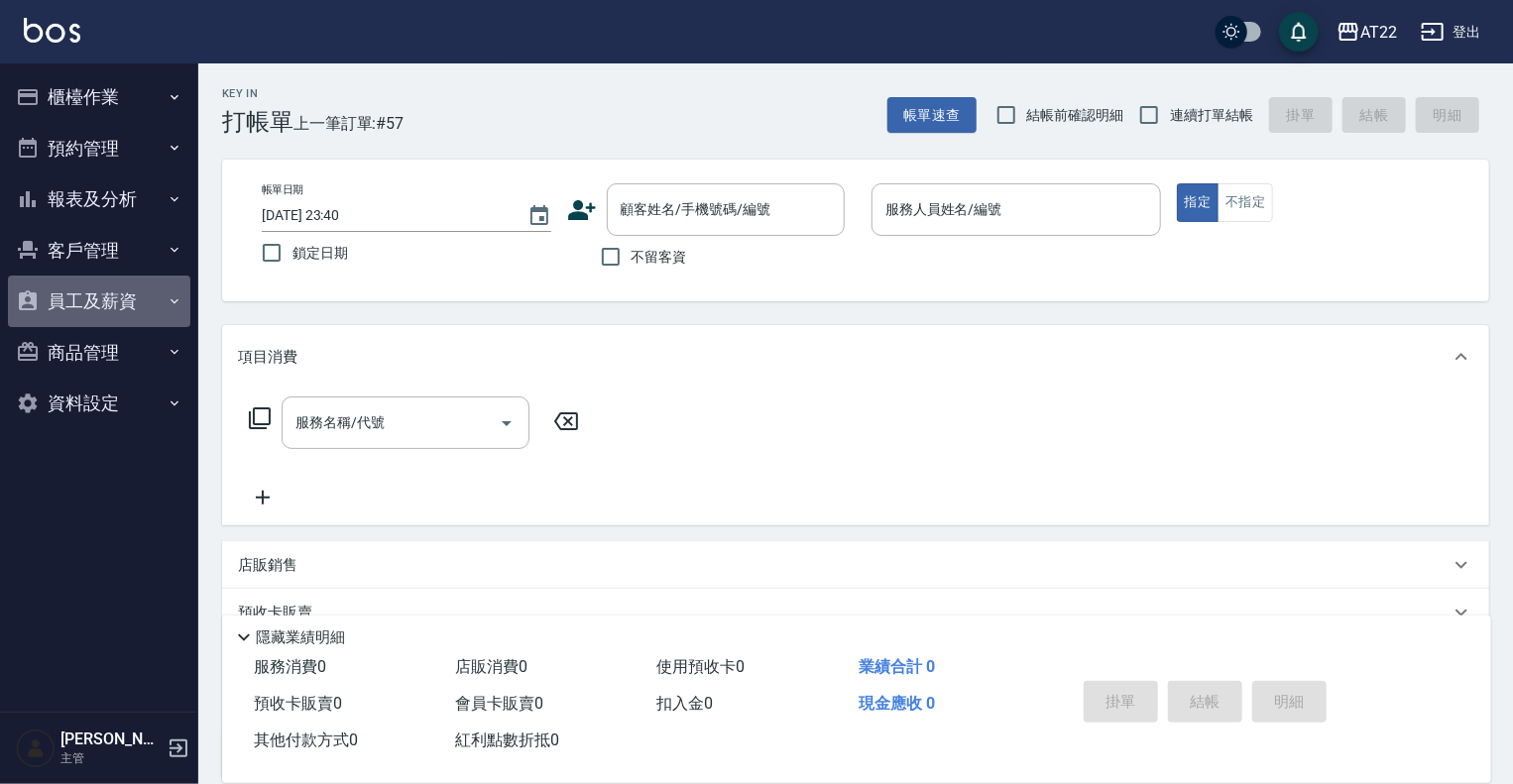 click on "員工及薪資" at bounding box center [99, 301] 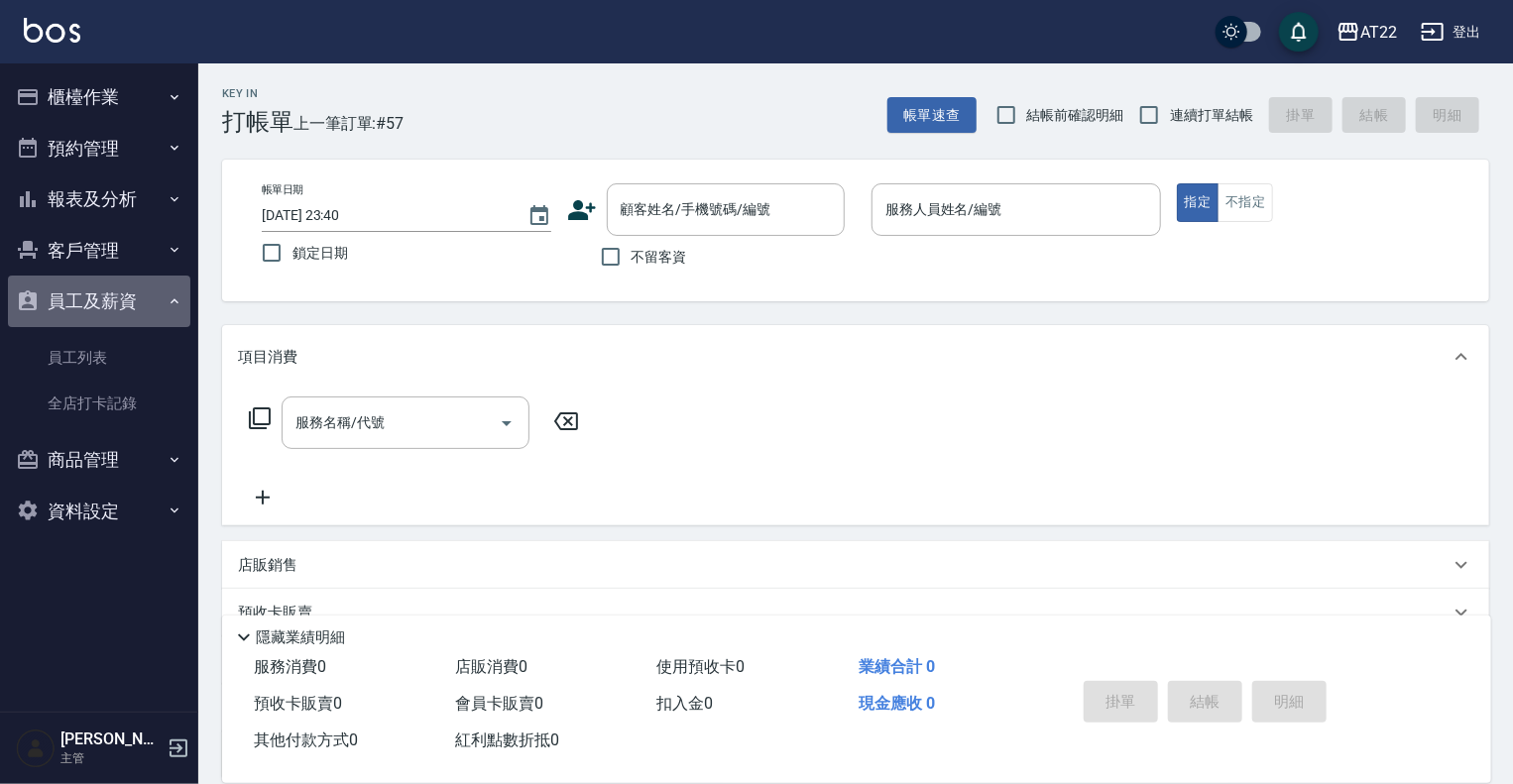 click on "員工及薪資" at bounding box center (99, 301) 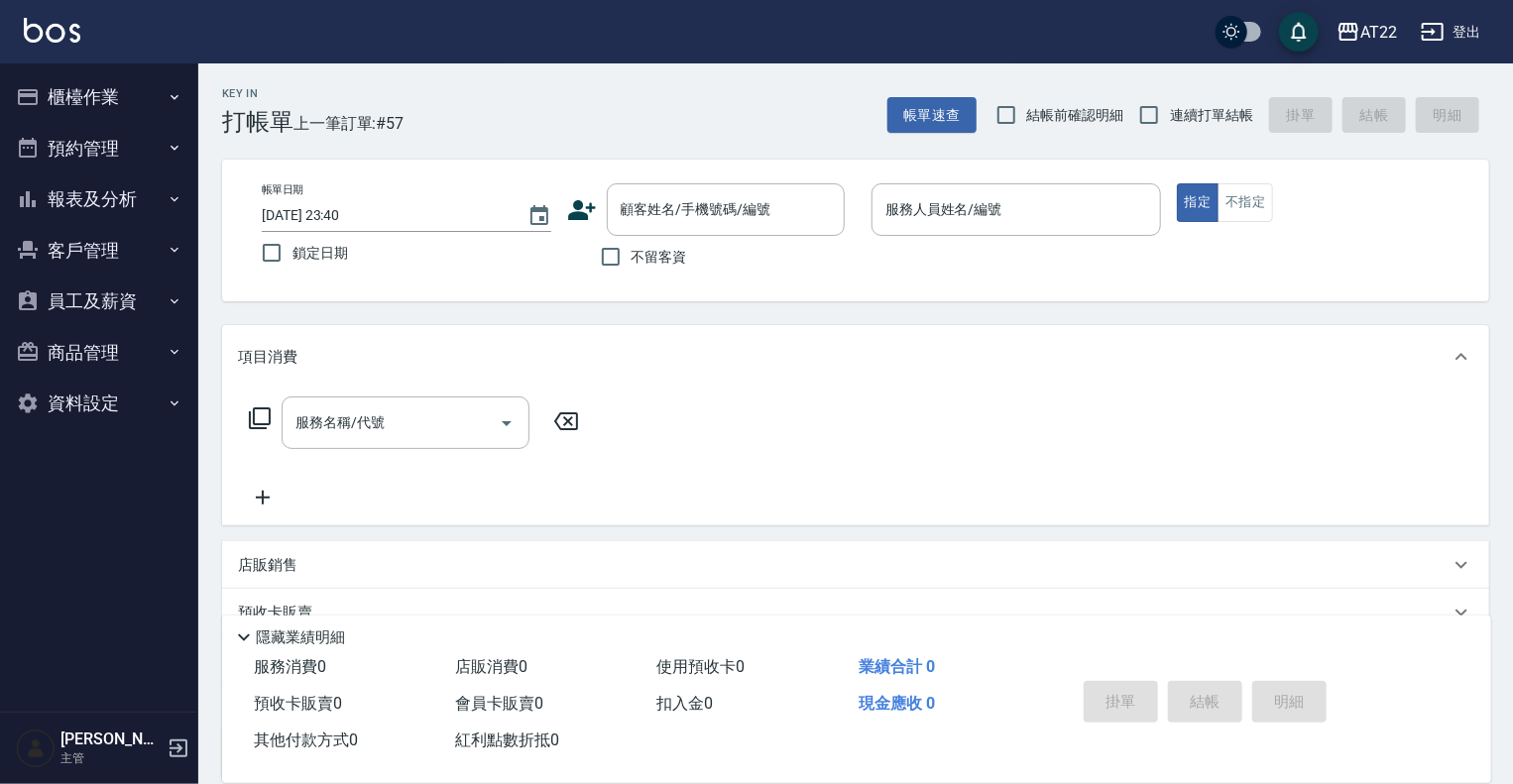click on "客戶管理" at bounding box center (99, 251) 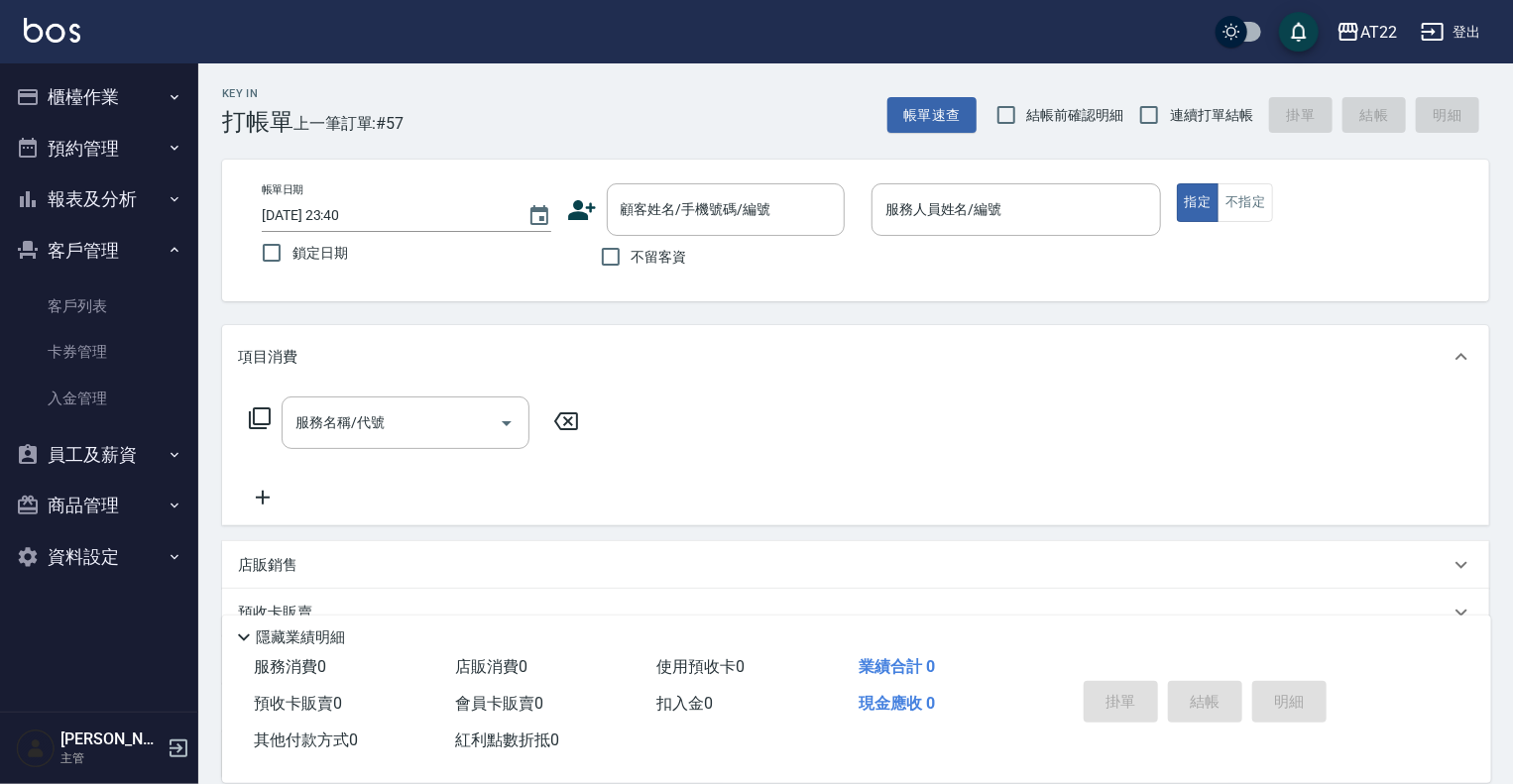 click on "客戶管理" at bounding box center (99, 251) 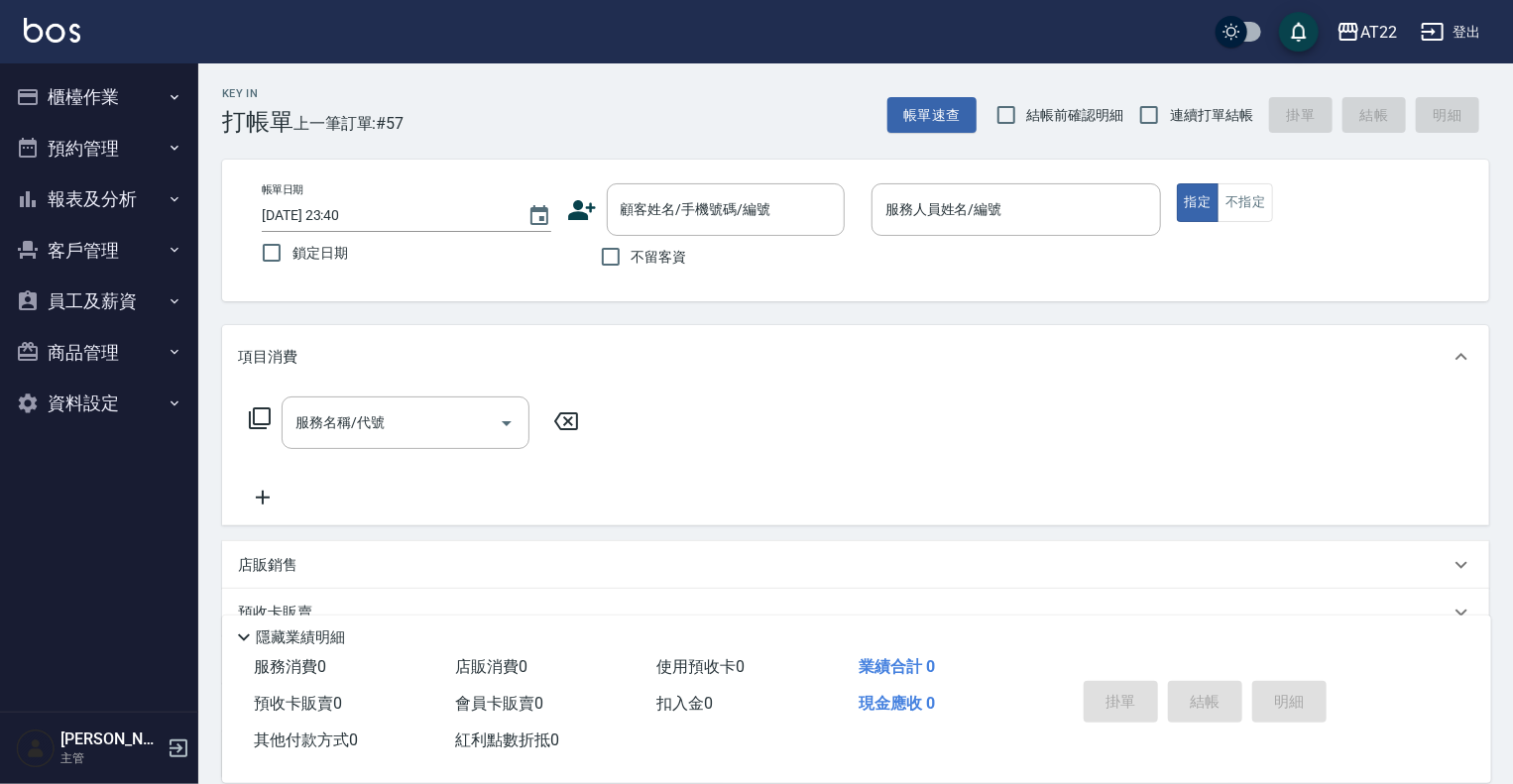 click on "預約管理" at bounding box center [99, 149] 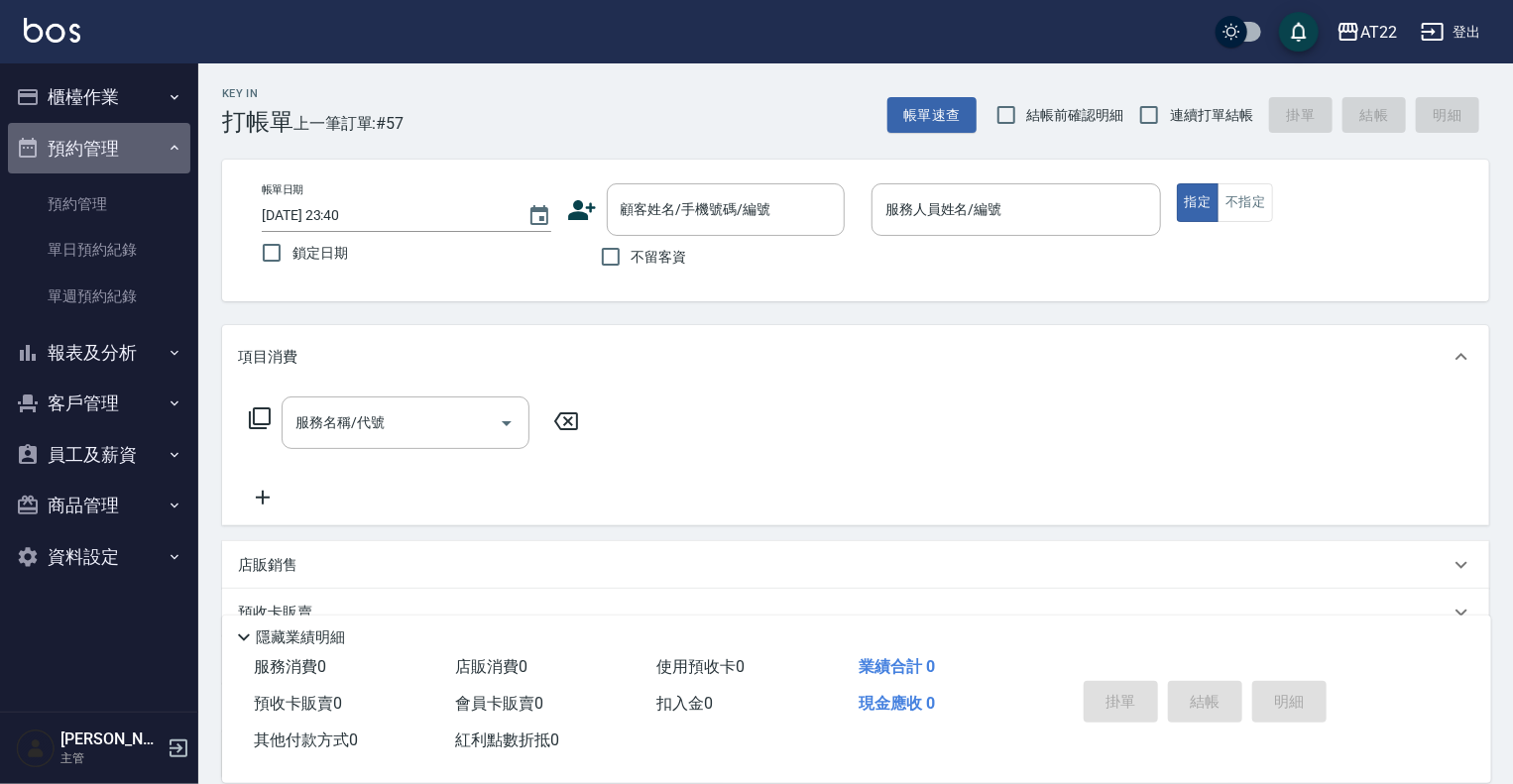click on "預約管理" at bounding box center [99, 149] 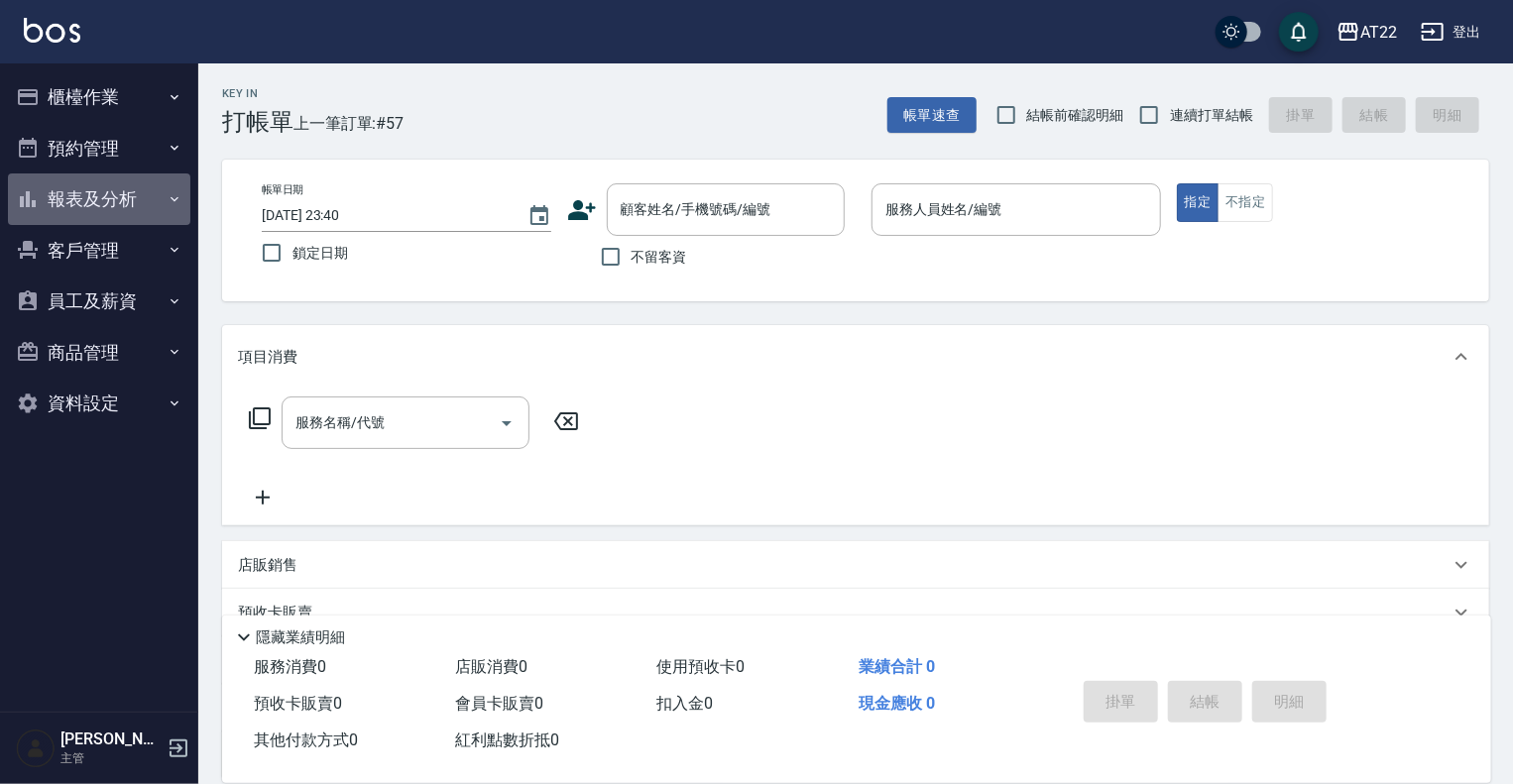 click on "報表及分析" at bounding box center (99, 199) 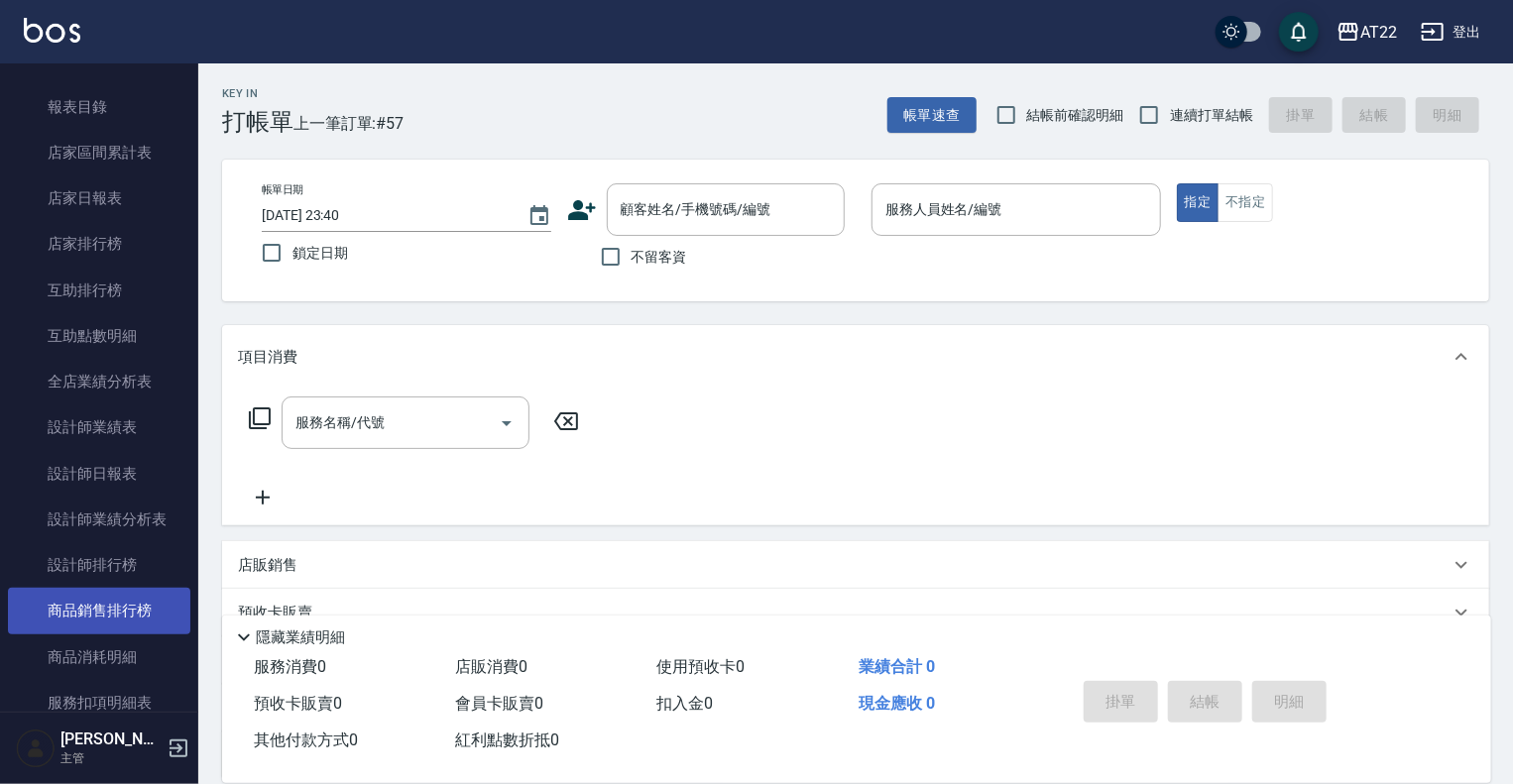 scroll, scrollTop: 198, scrollLeft: 0, axis: vertical 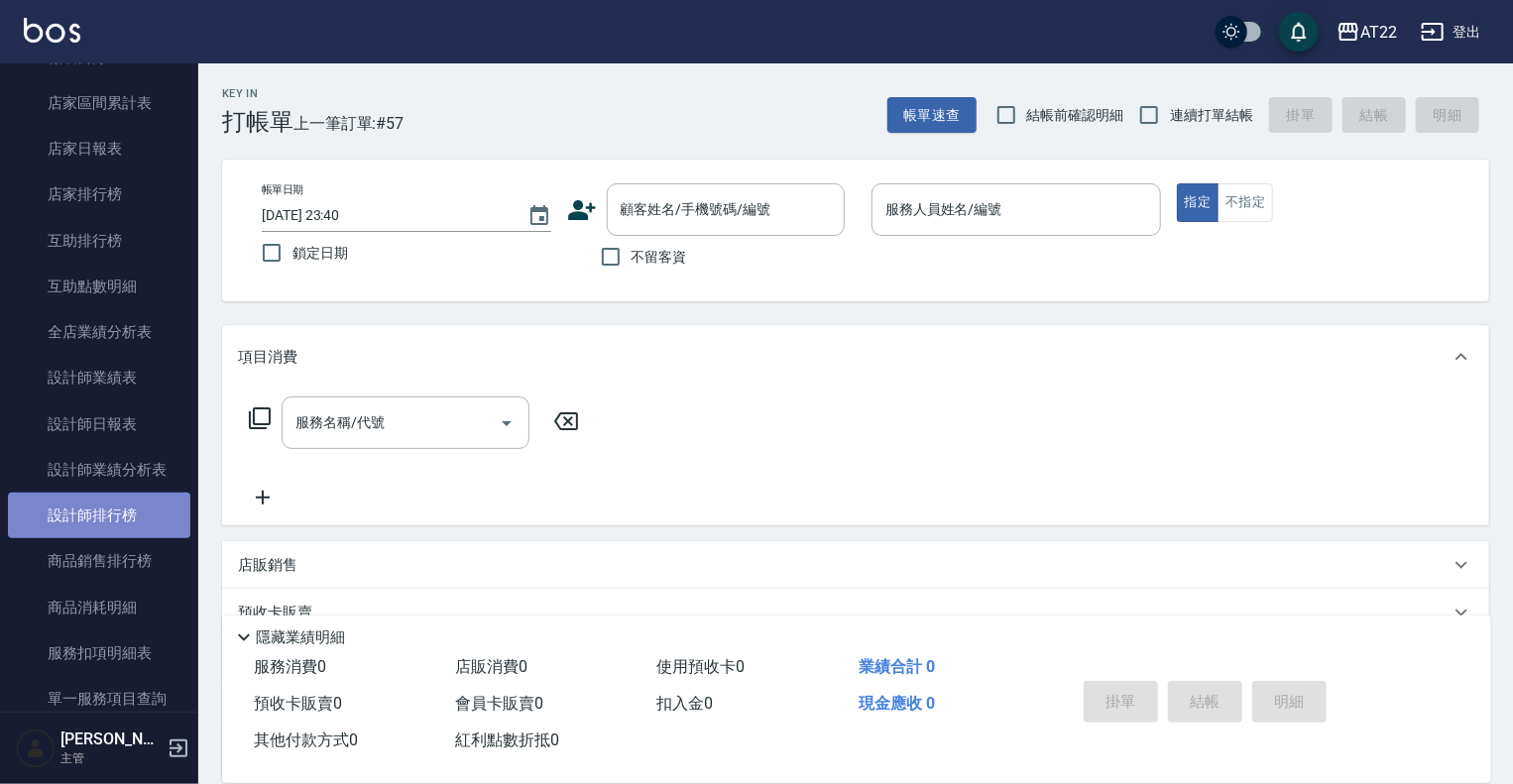 click on "設計師排行榜" at bounding box center (99, 515) 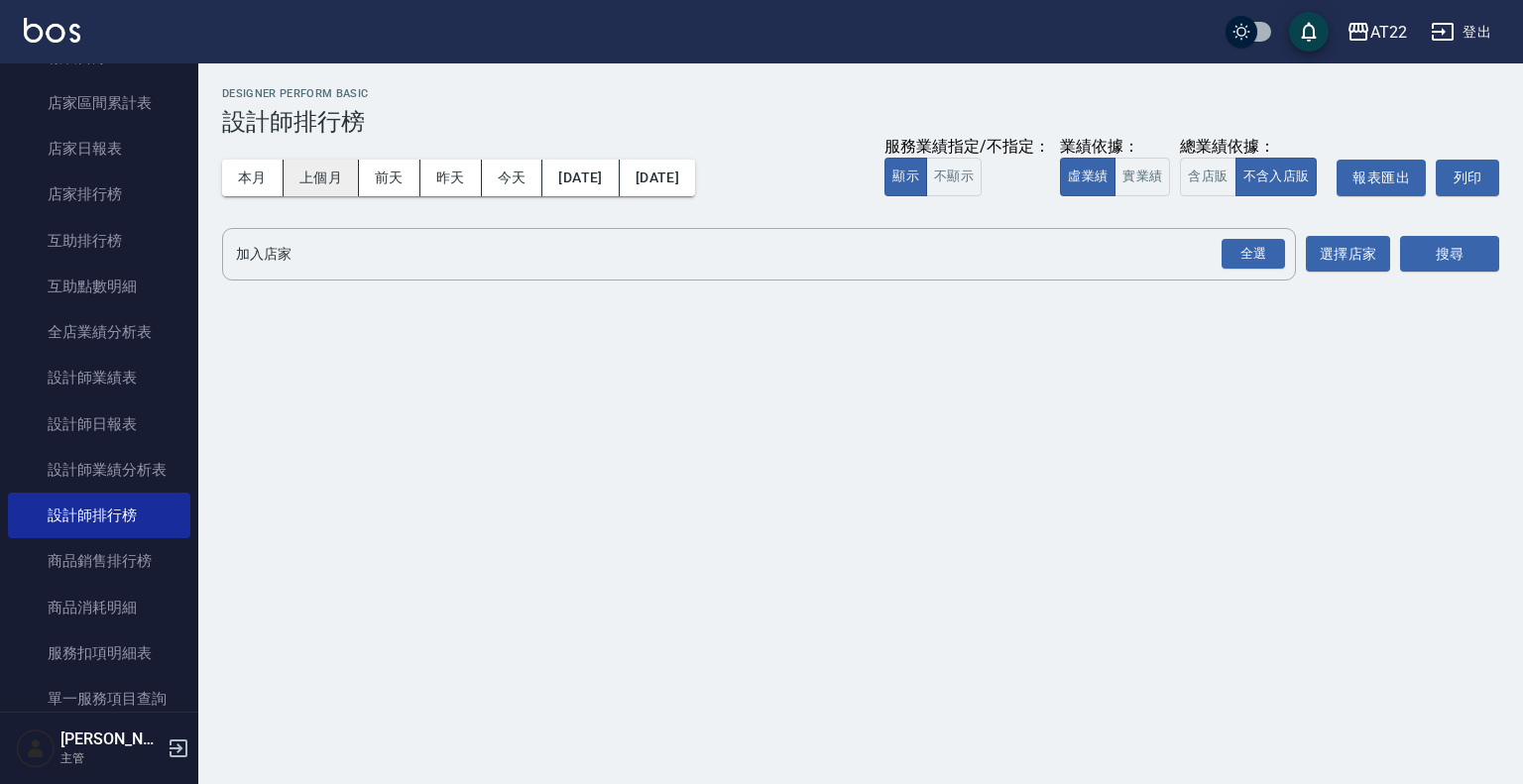 click on "上個月" at bounding box center (321, 177) 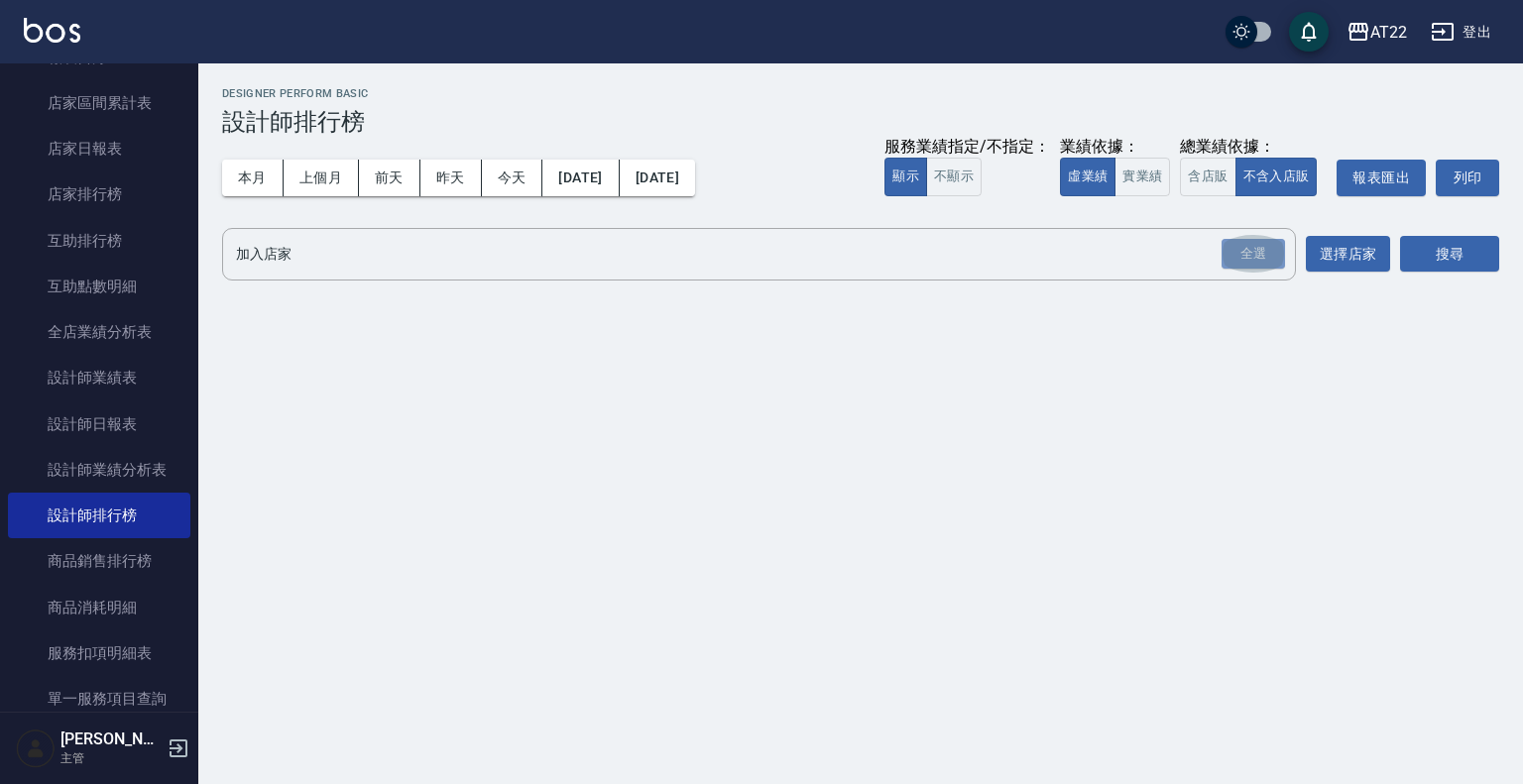 drag, startPoint x: 1275, startPoint y: 255, endPoint x: 767, endPoint y: 189, distance: 512.2695 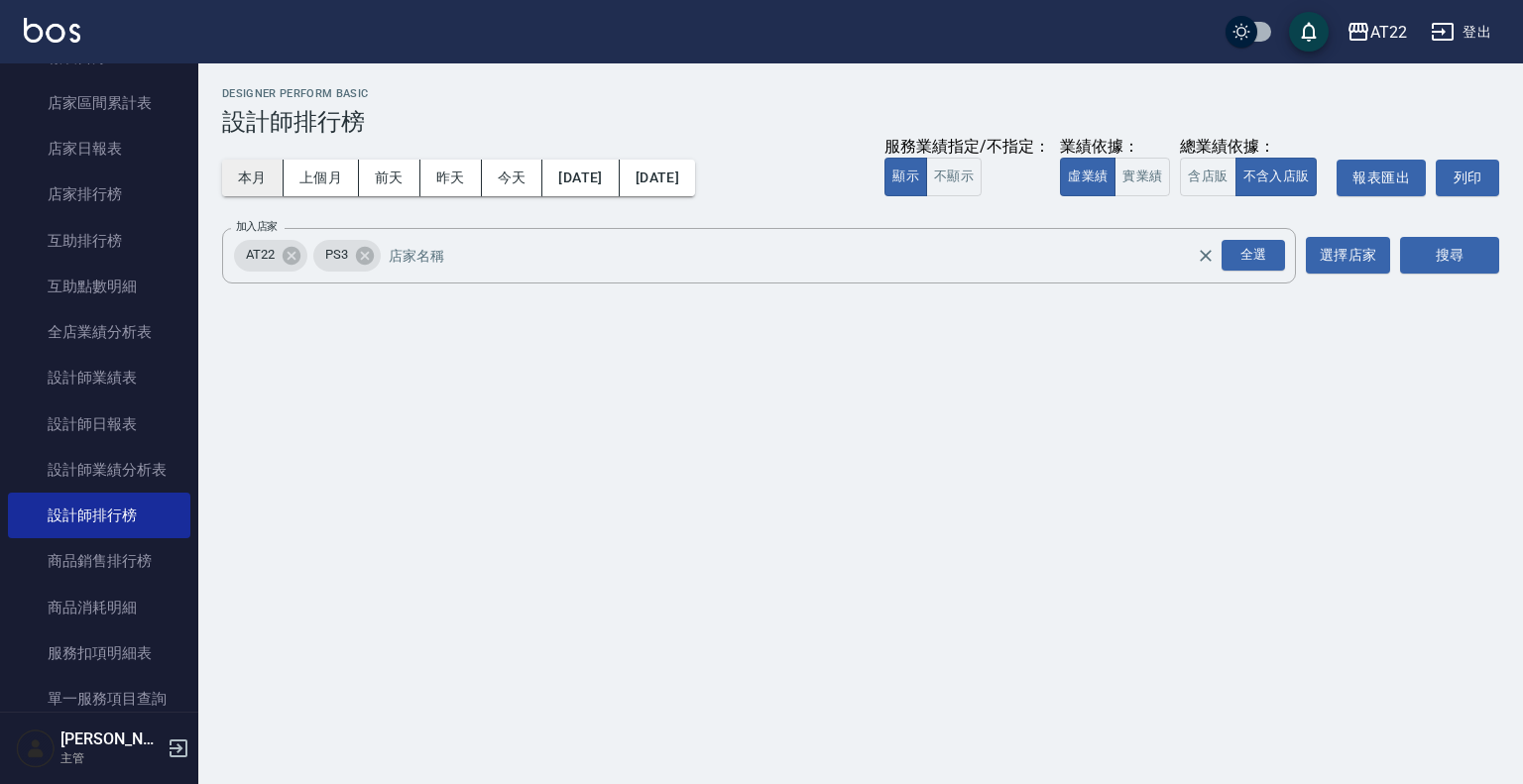 click on "本月" at bounding box center [253, 177] 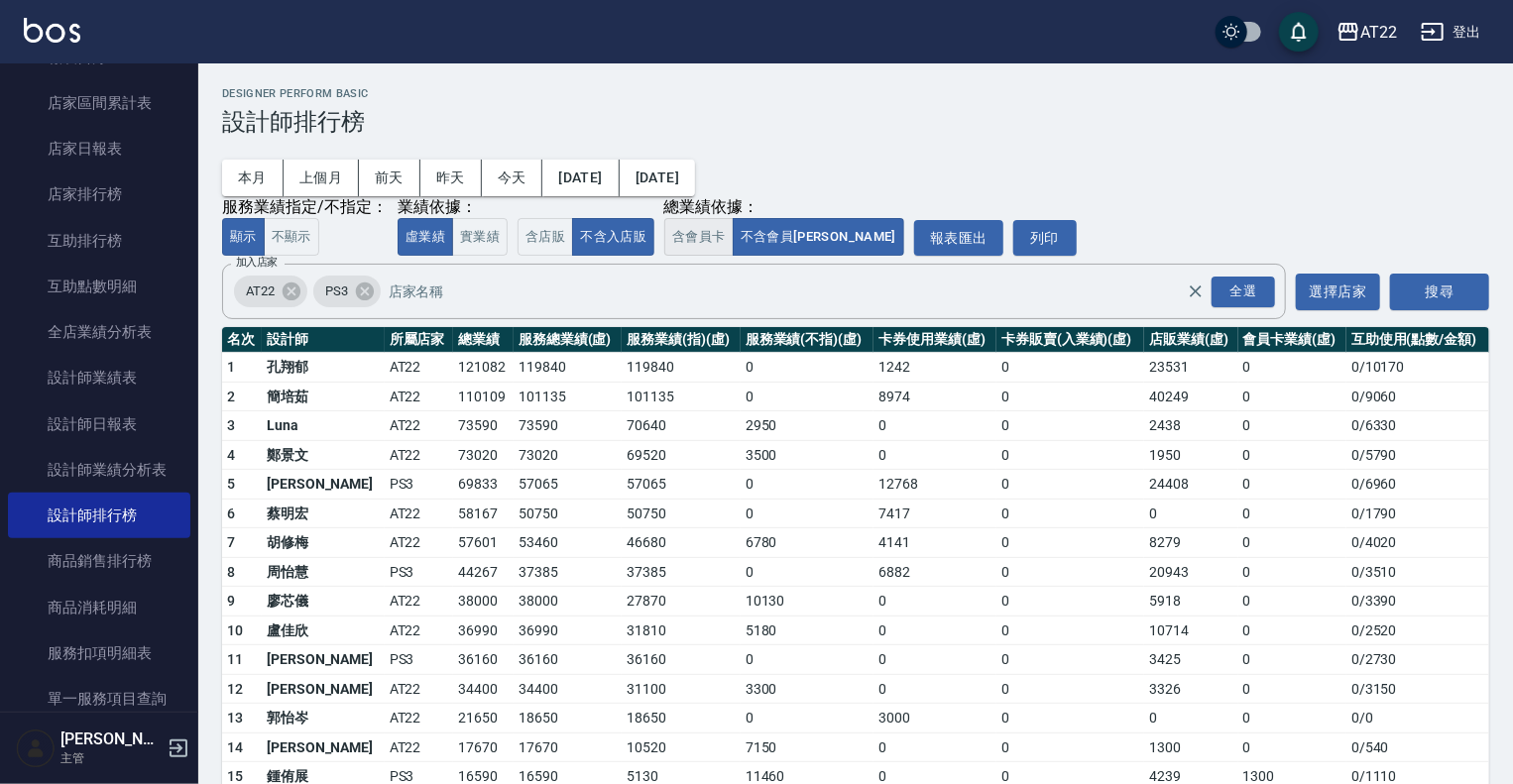 click on "含會員卡" at bounding box center (699, 237) 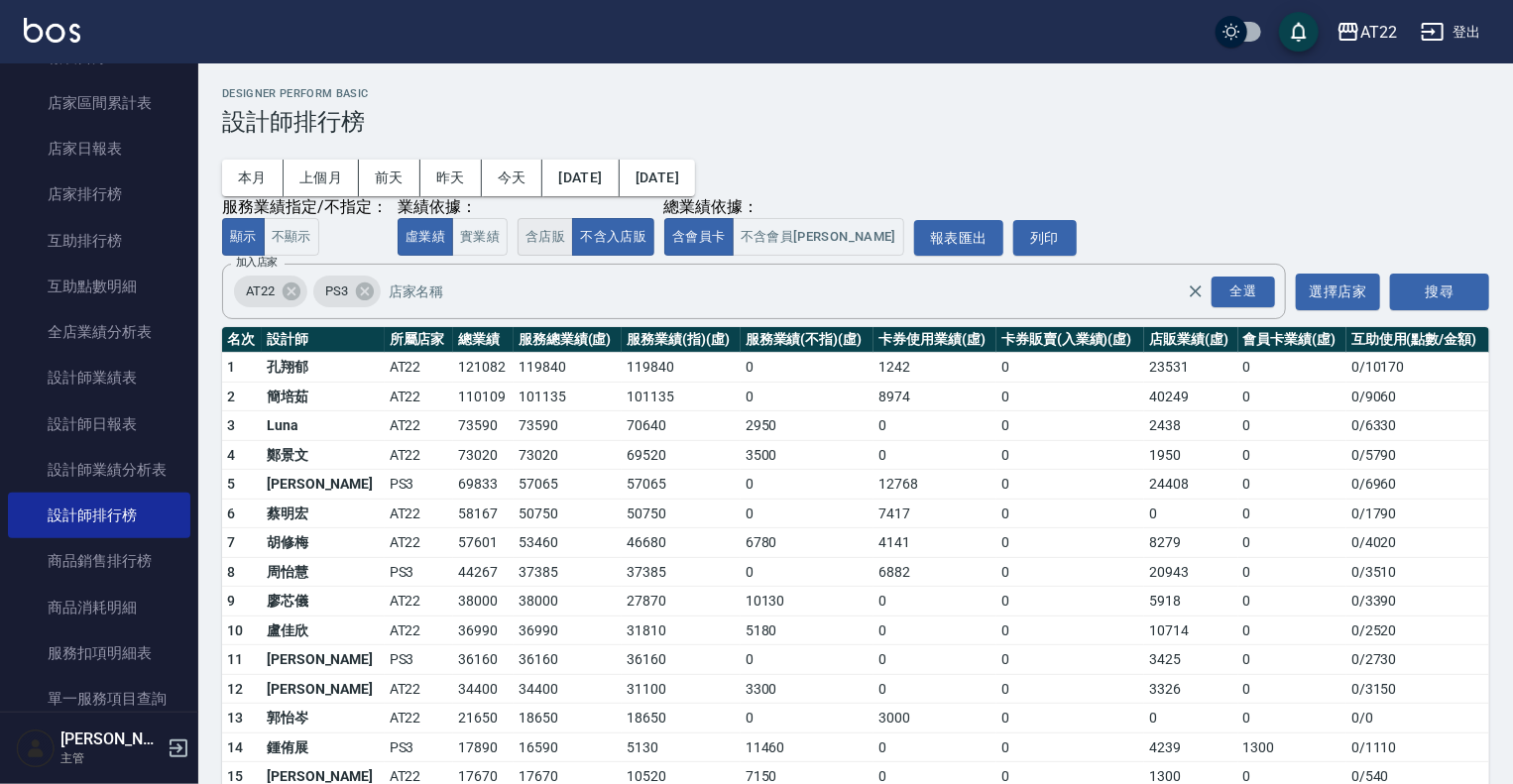 click on "含店販" at bounding box center (545, 237) 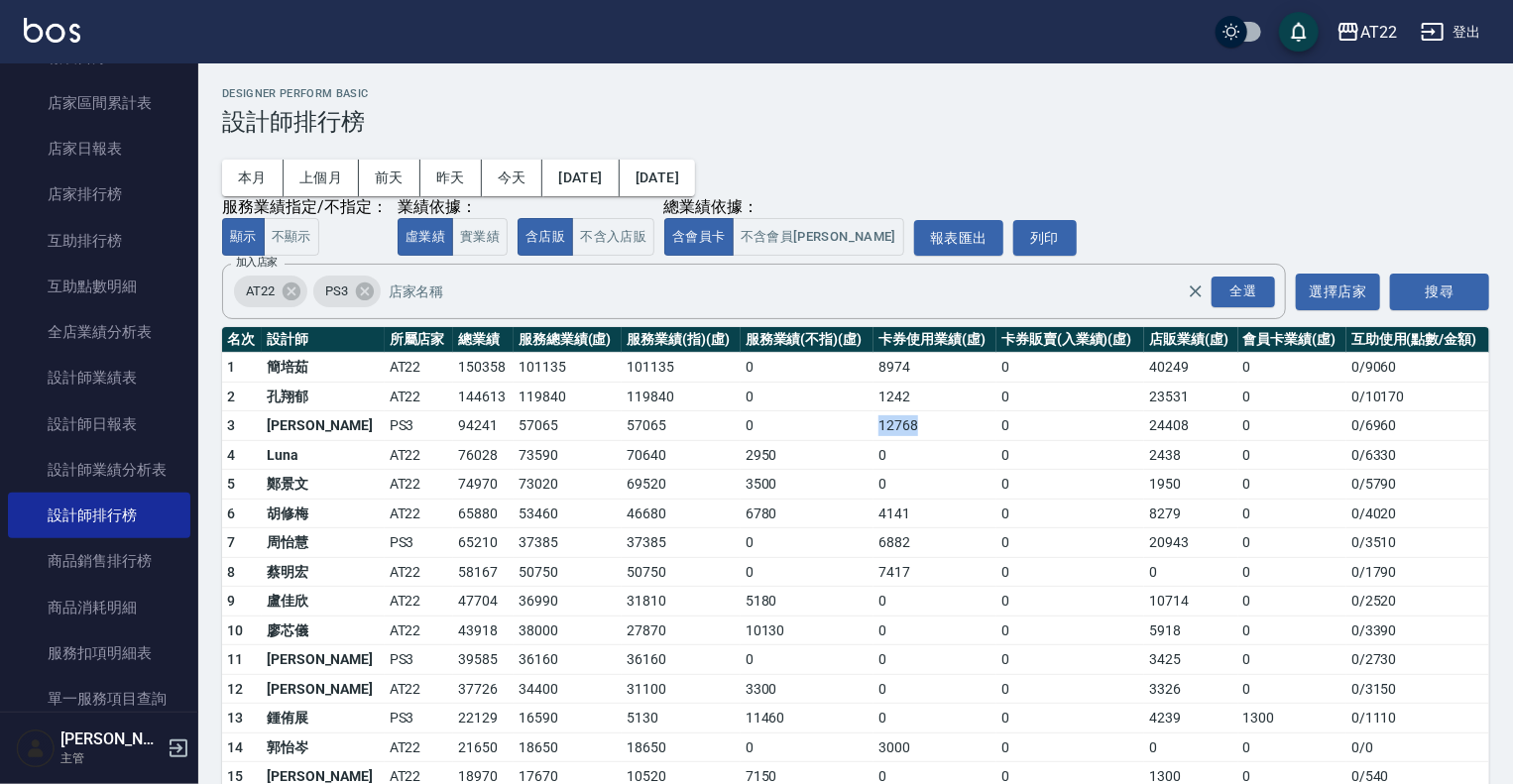 drag, startPoint x: 829, startPoint y: 424, endPoint x: 924, endPoint y: 427, distance: 95.04736 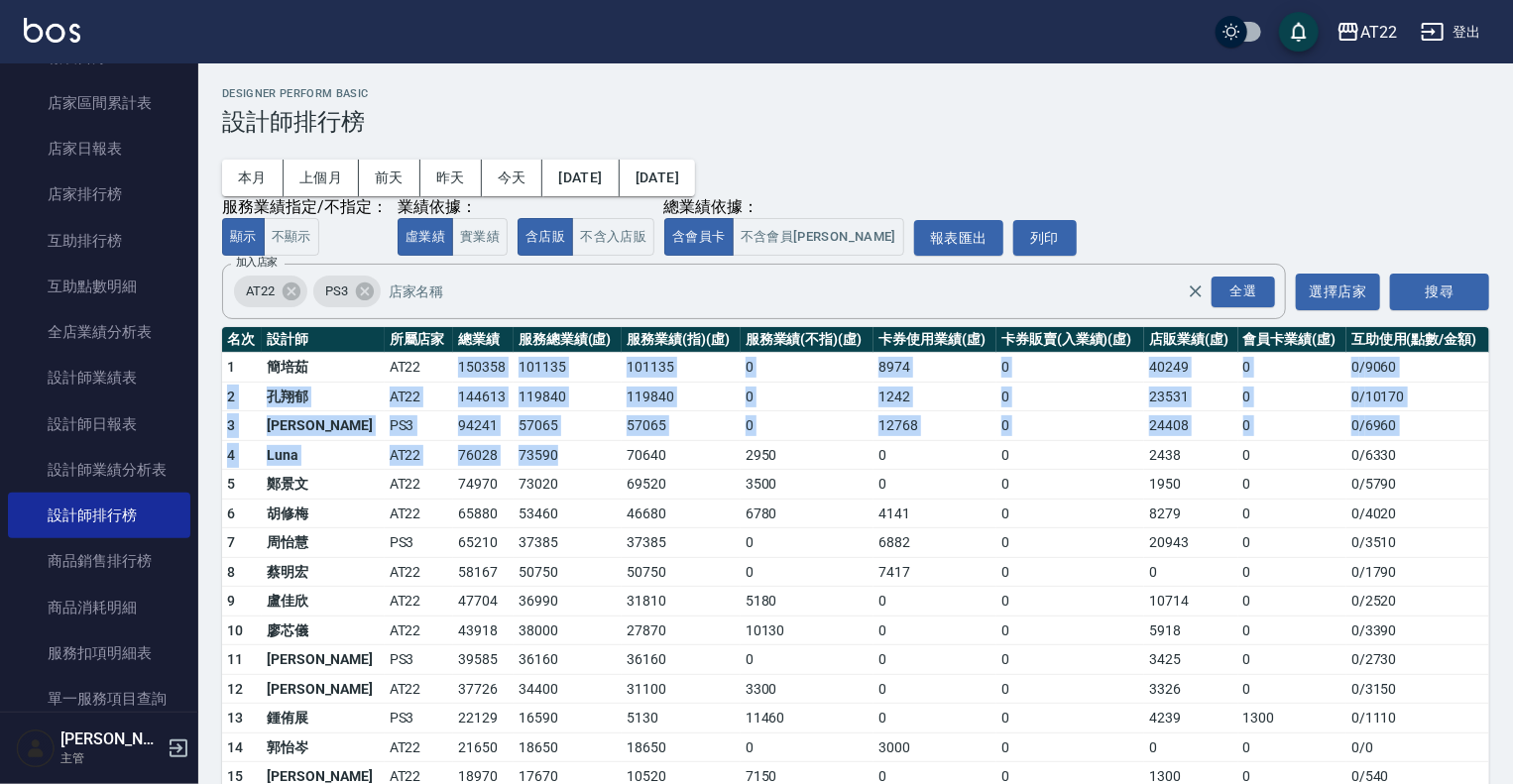 drag, startPoint x: 384, startPoint y: 360, endPoint x: 551, endPoint y: 462, distance: 195.68597 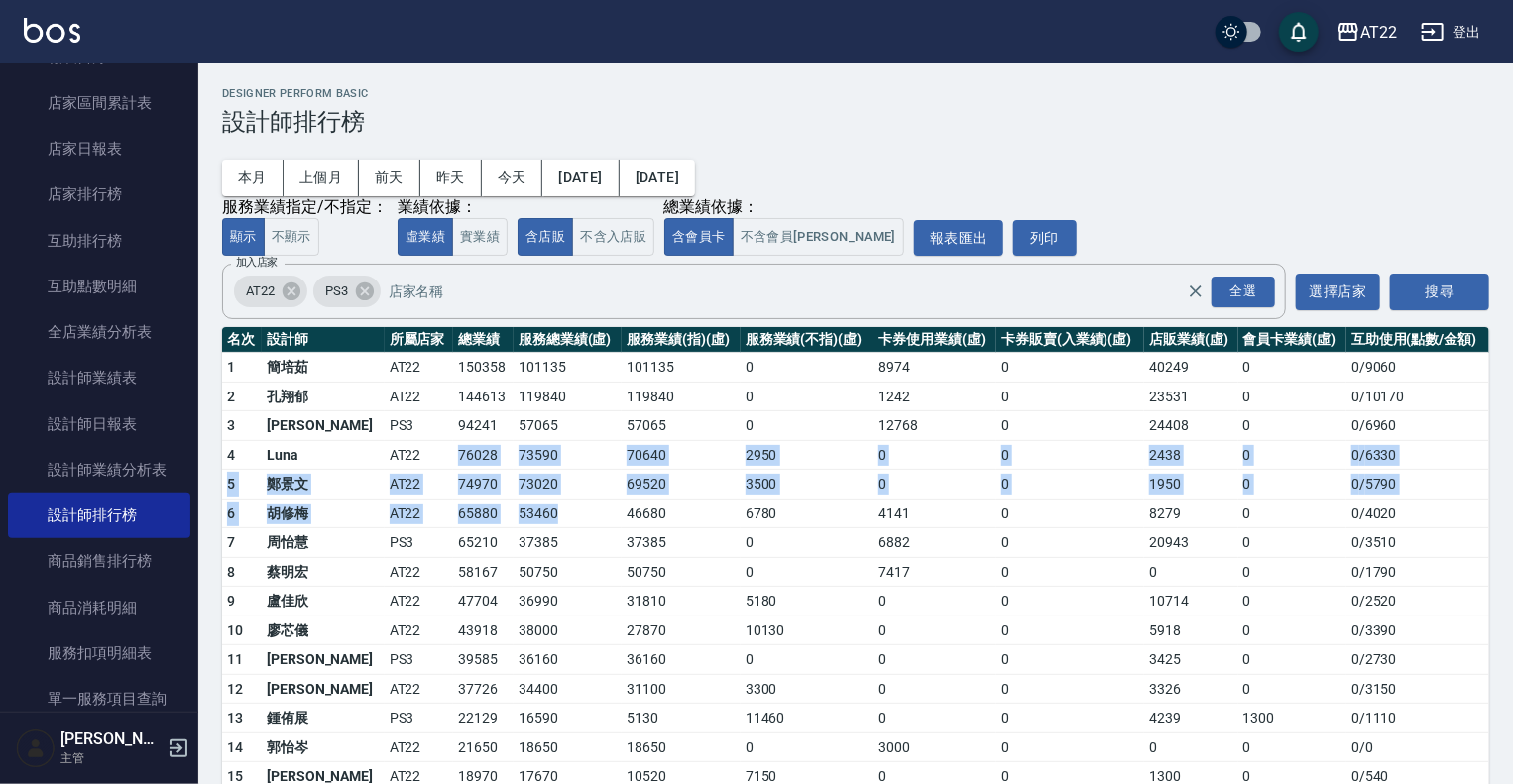 drag, startPoint x: 395, startPoint y: 445, endPoint x: 533, endPoint y: 503, distance: 149.69302 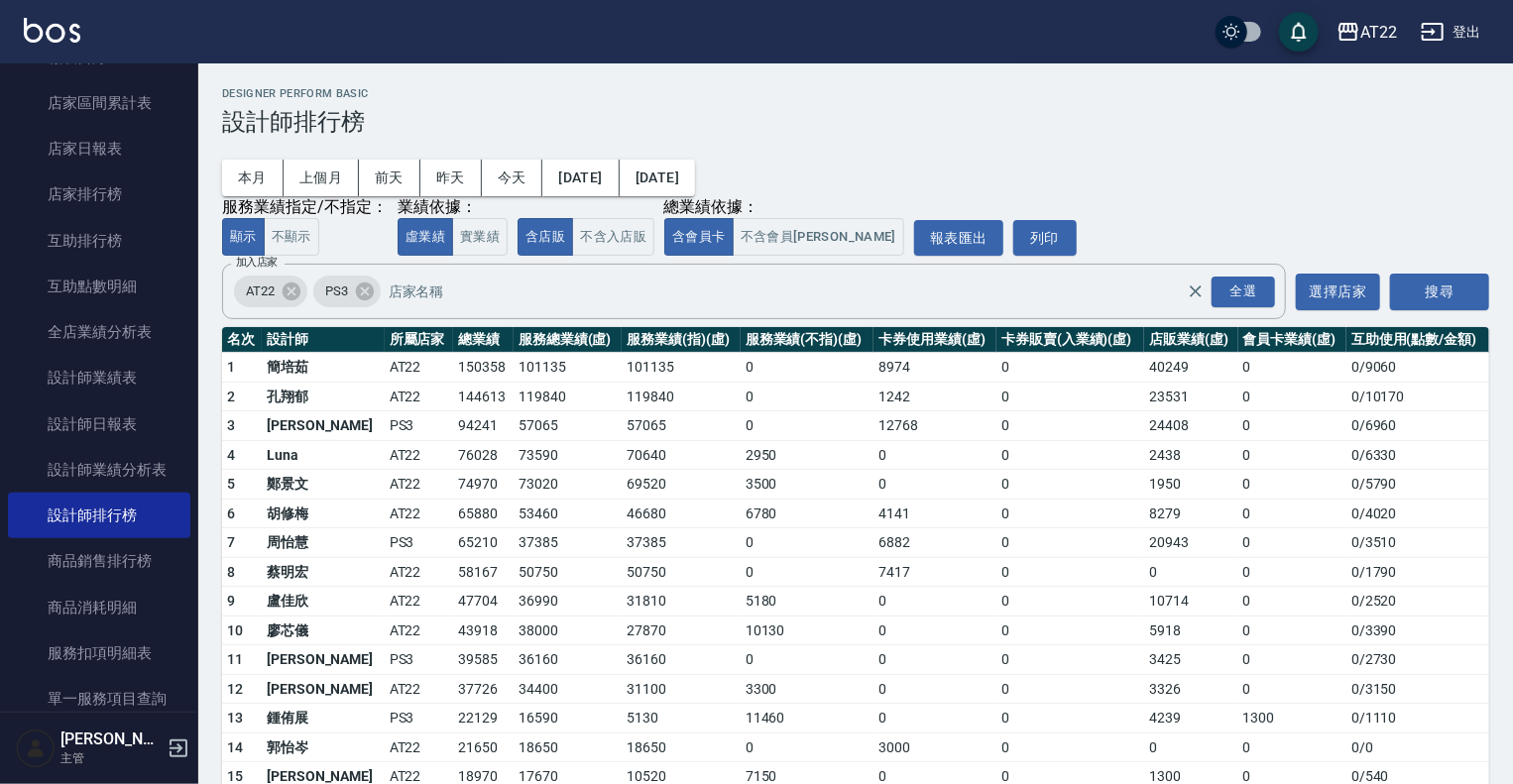 click on "73590" at bounding box center [567, 455] 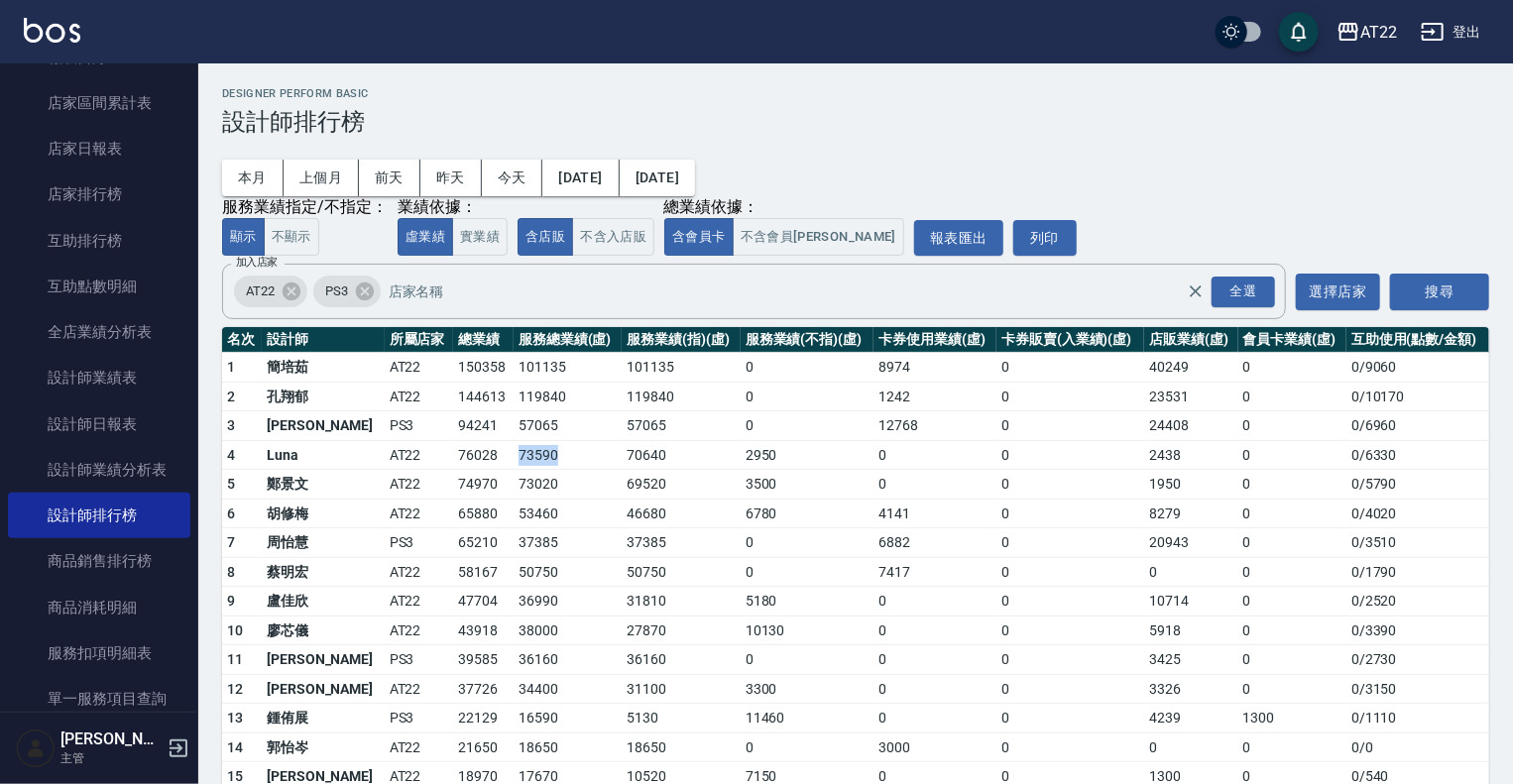 click on "73590" at bounding box center (567, 455) 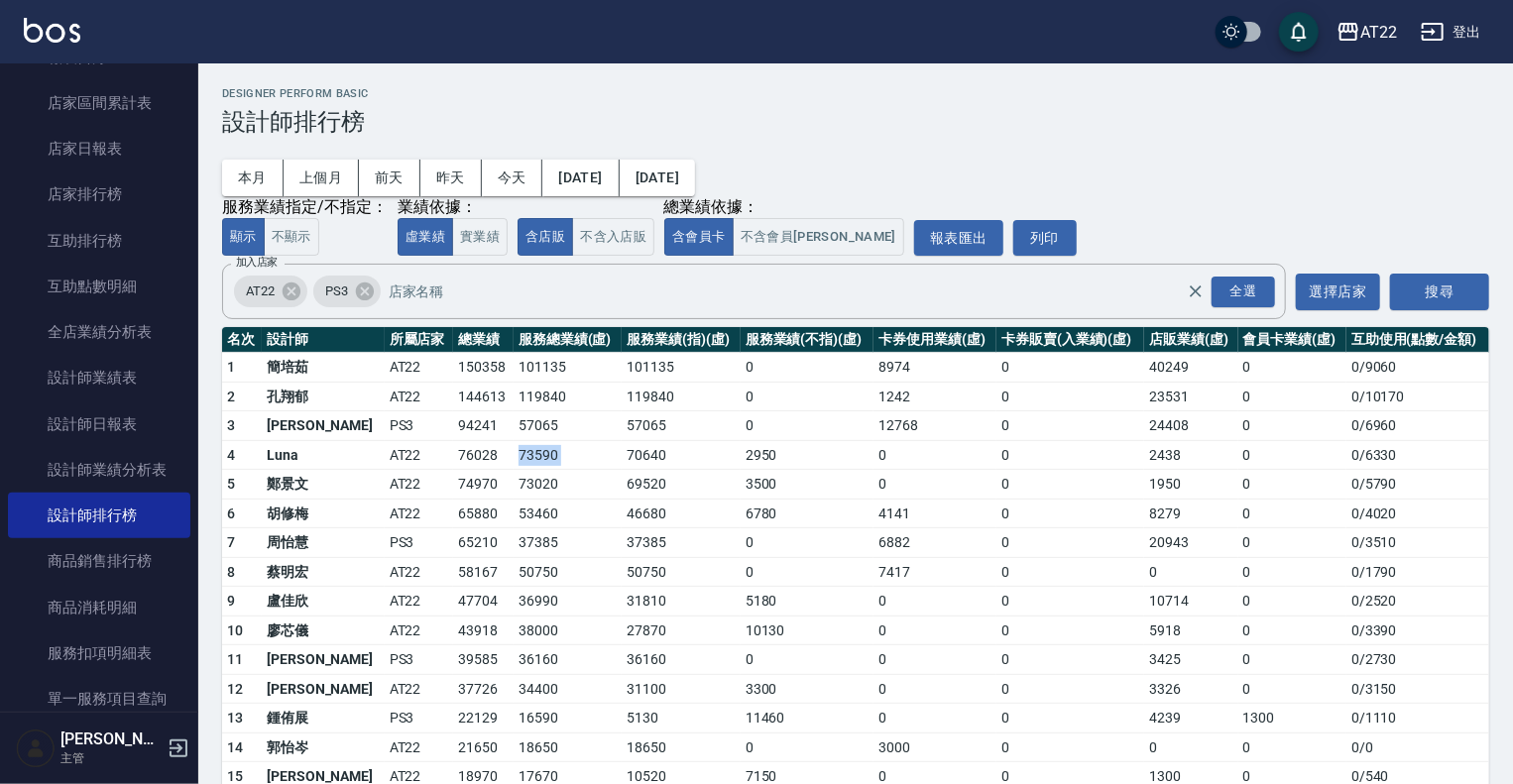click on "73590" at bounding box center (567, 455) 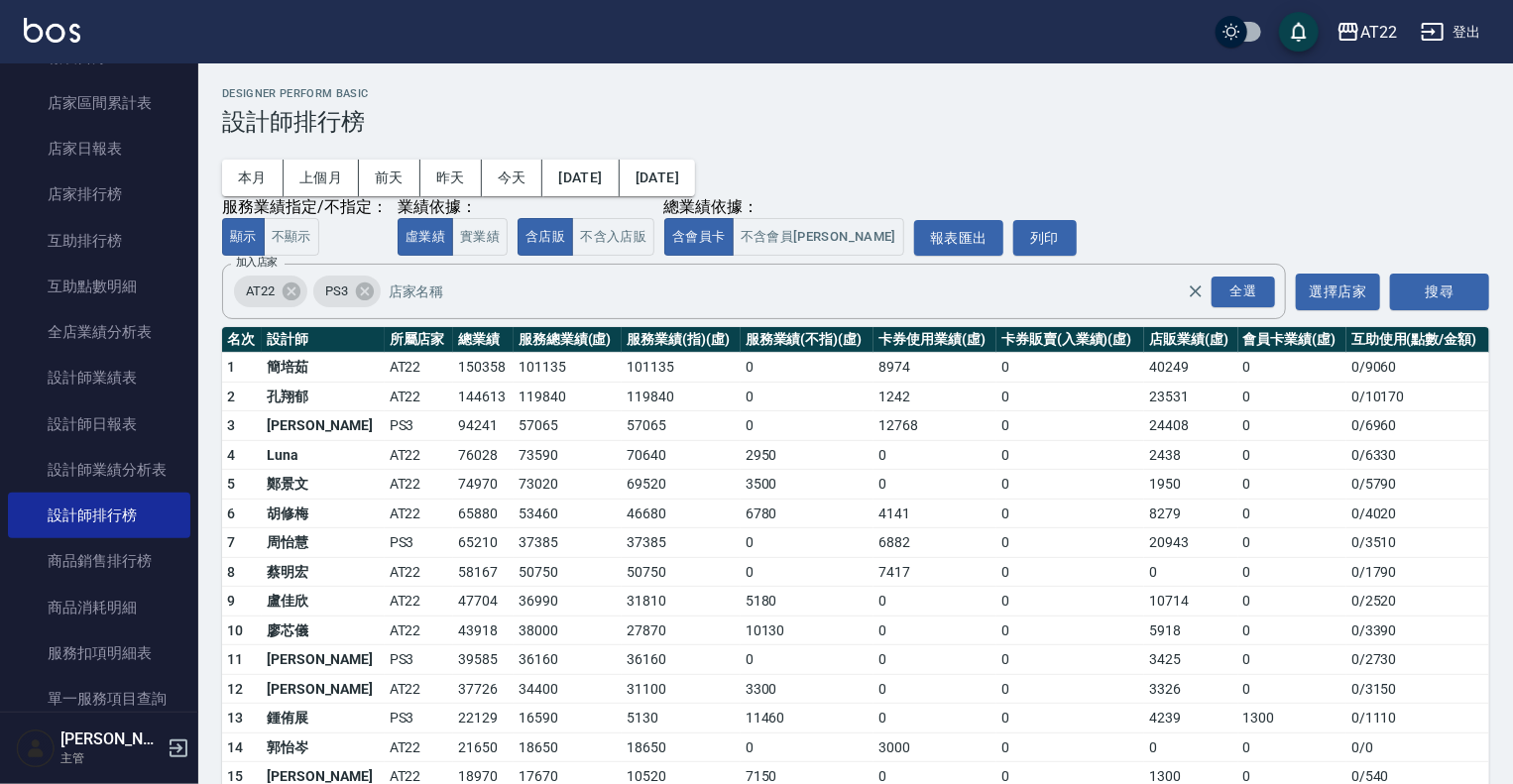 click on "73020" at bounding box center (567, 485) 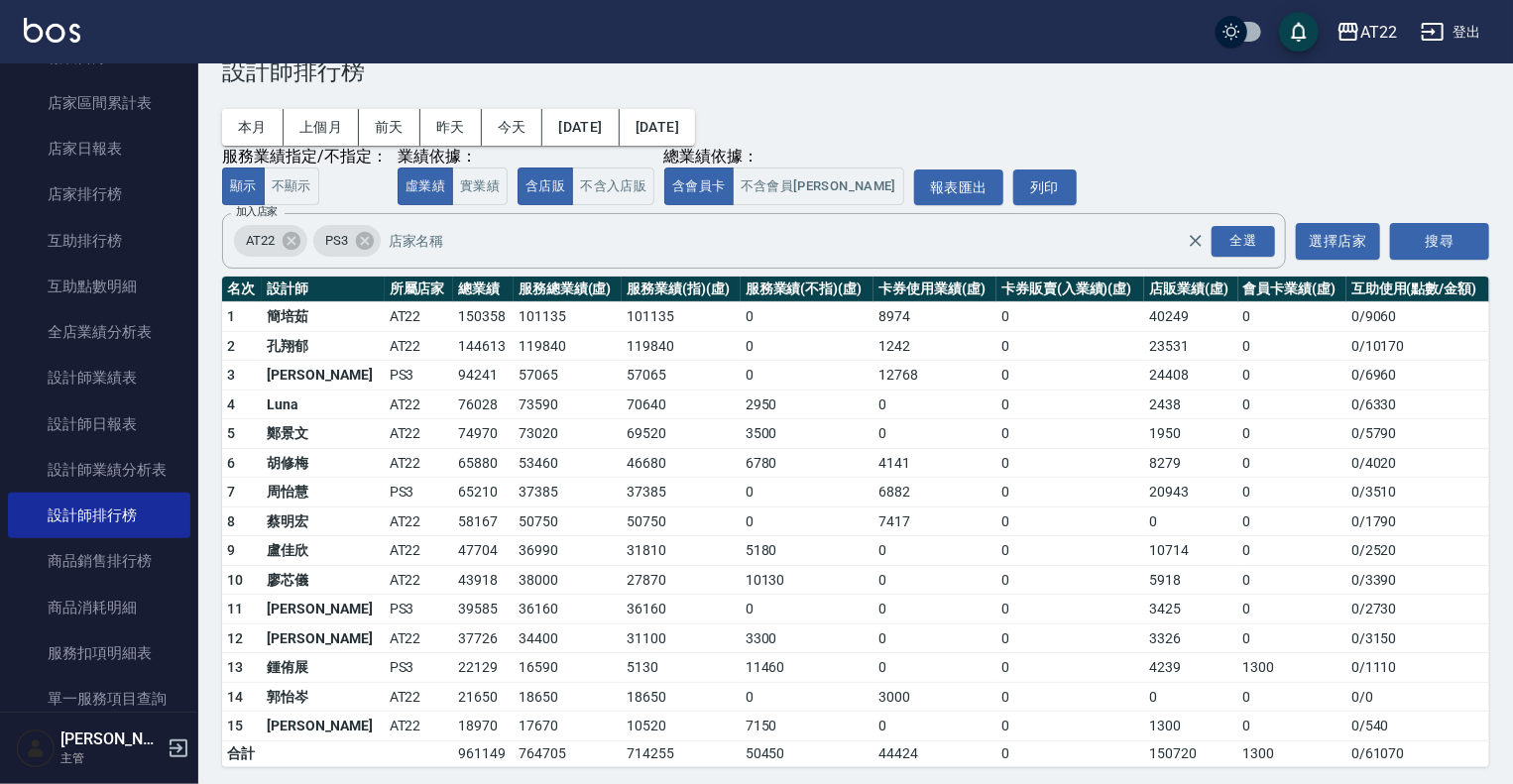 scroll, scrollTop: 56, scrollLeft: 0, axis: vertical 